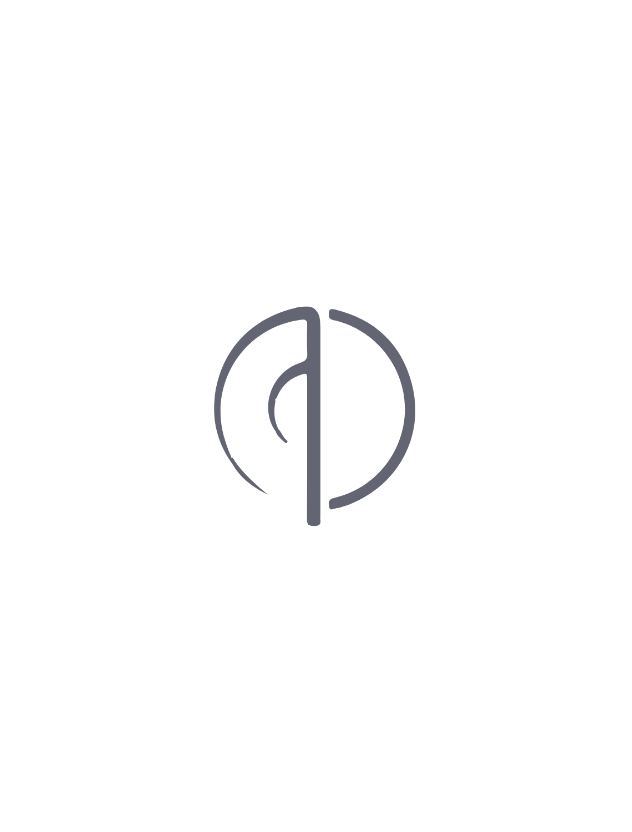 scroll, scrollTop: 0, scrollLeft: 0, axis: both 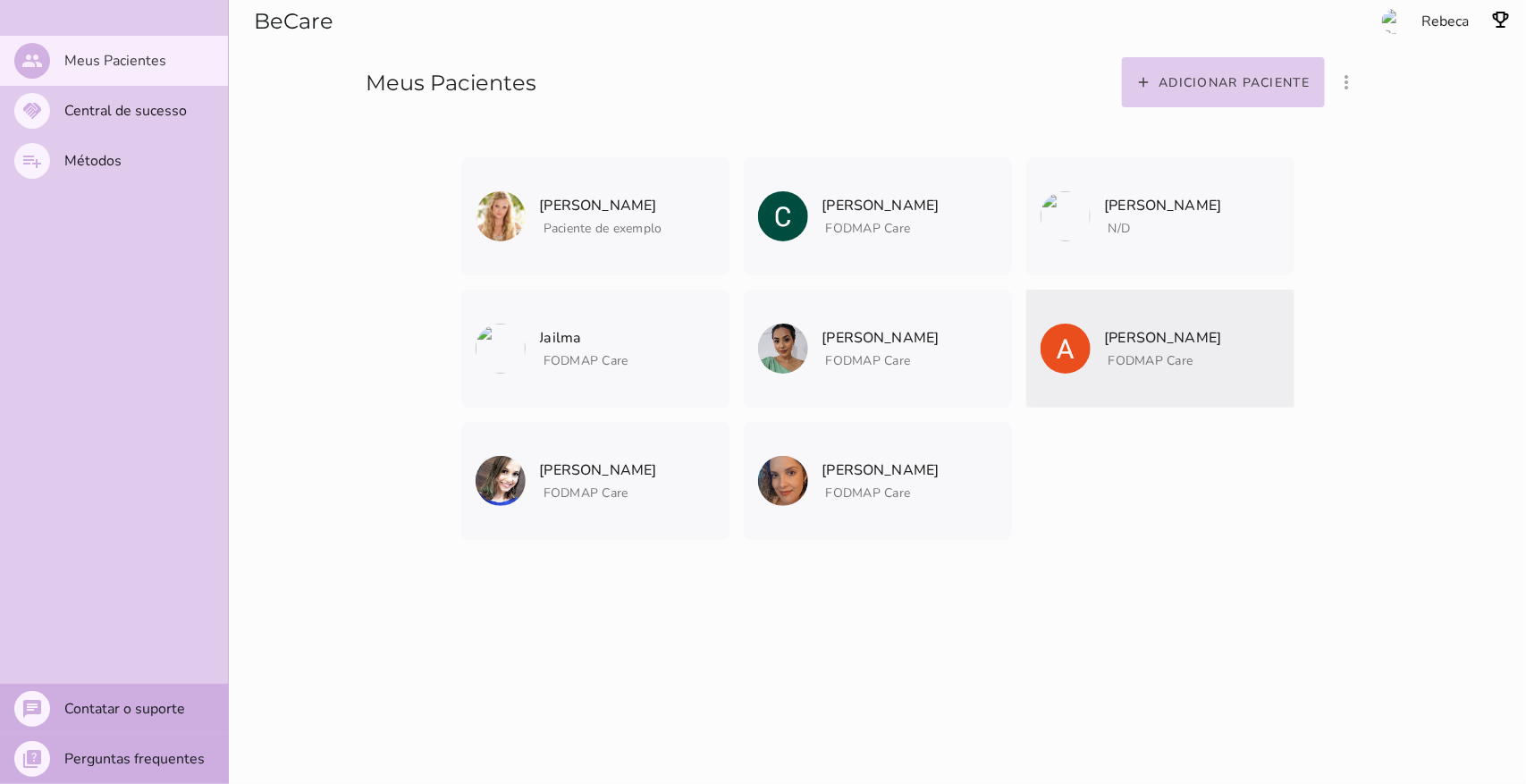 click on "[PERSON_NAME]" 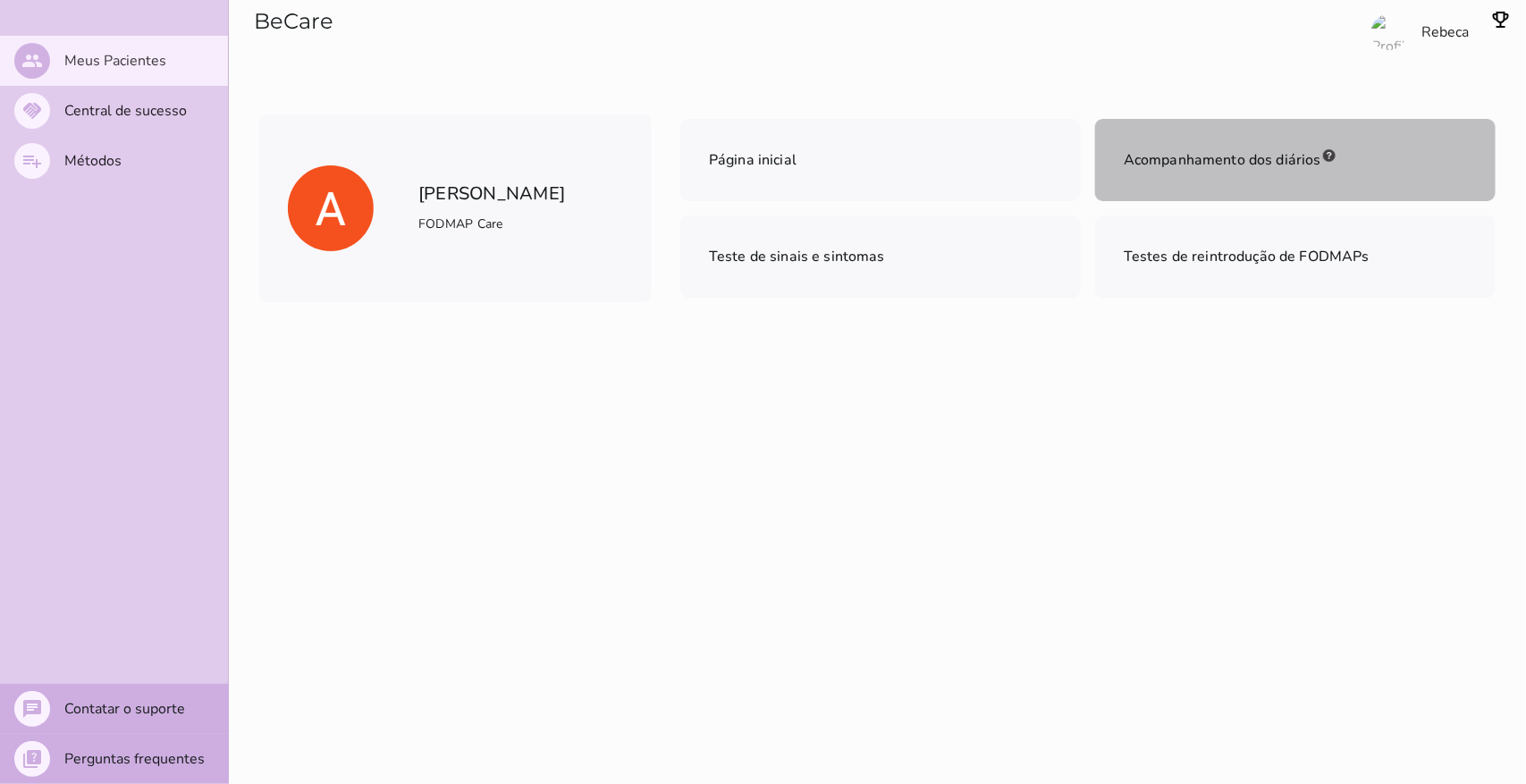 drag, startPoint x: 1156, startPoint y: 181, endPoint x: 937, endPoint y: 449, distance: 346.0997 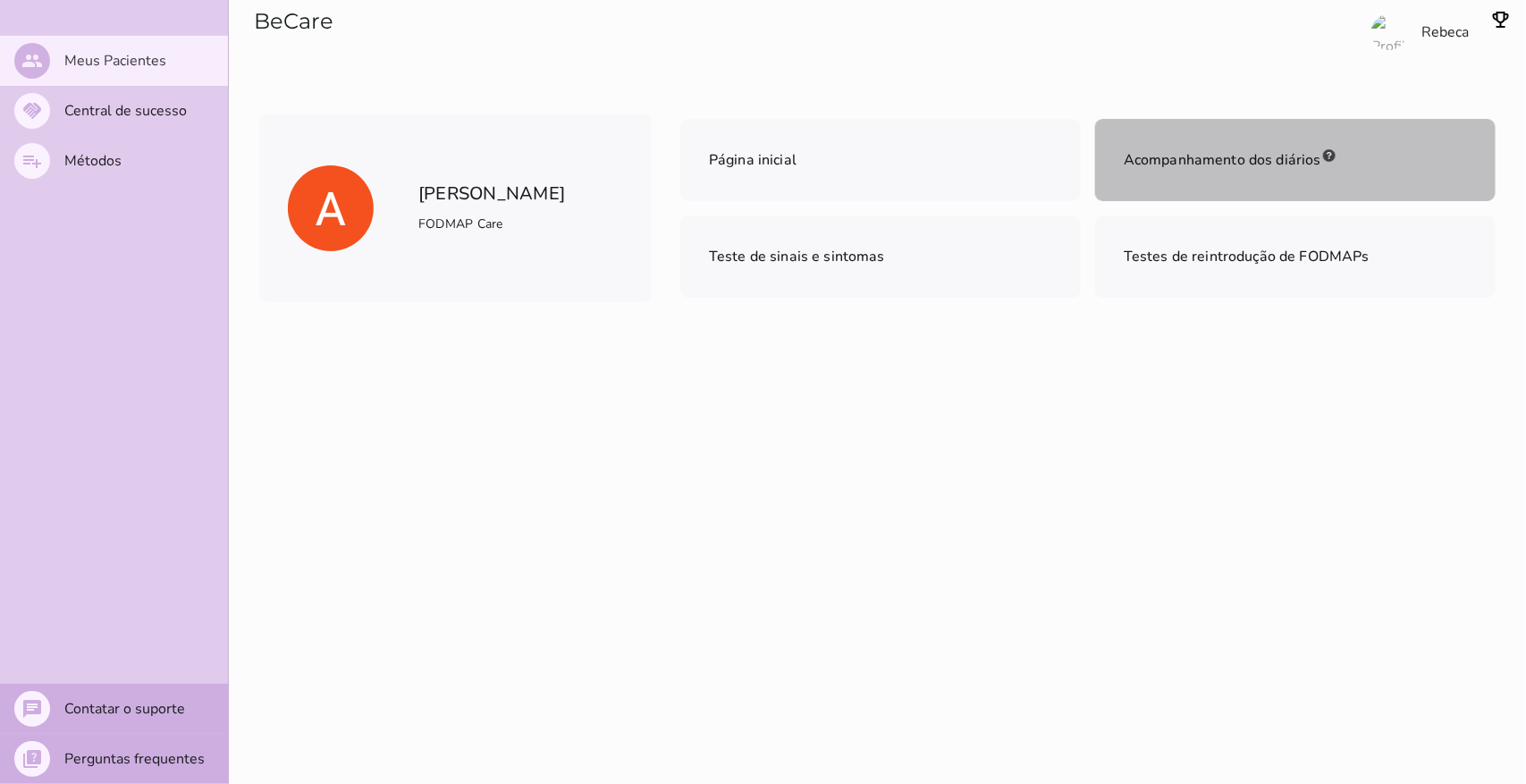 click on "Acompanhamento dos diários" at bounding box center (1295, 160) 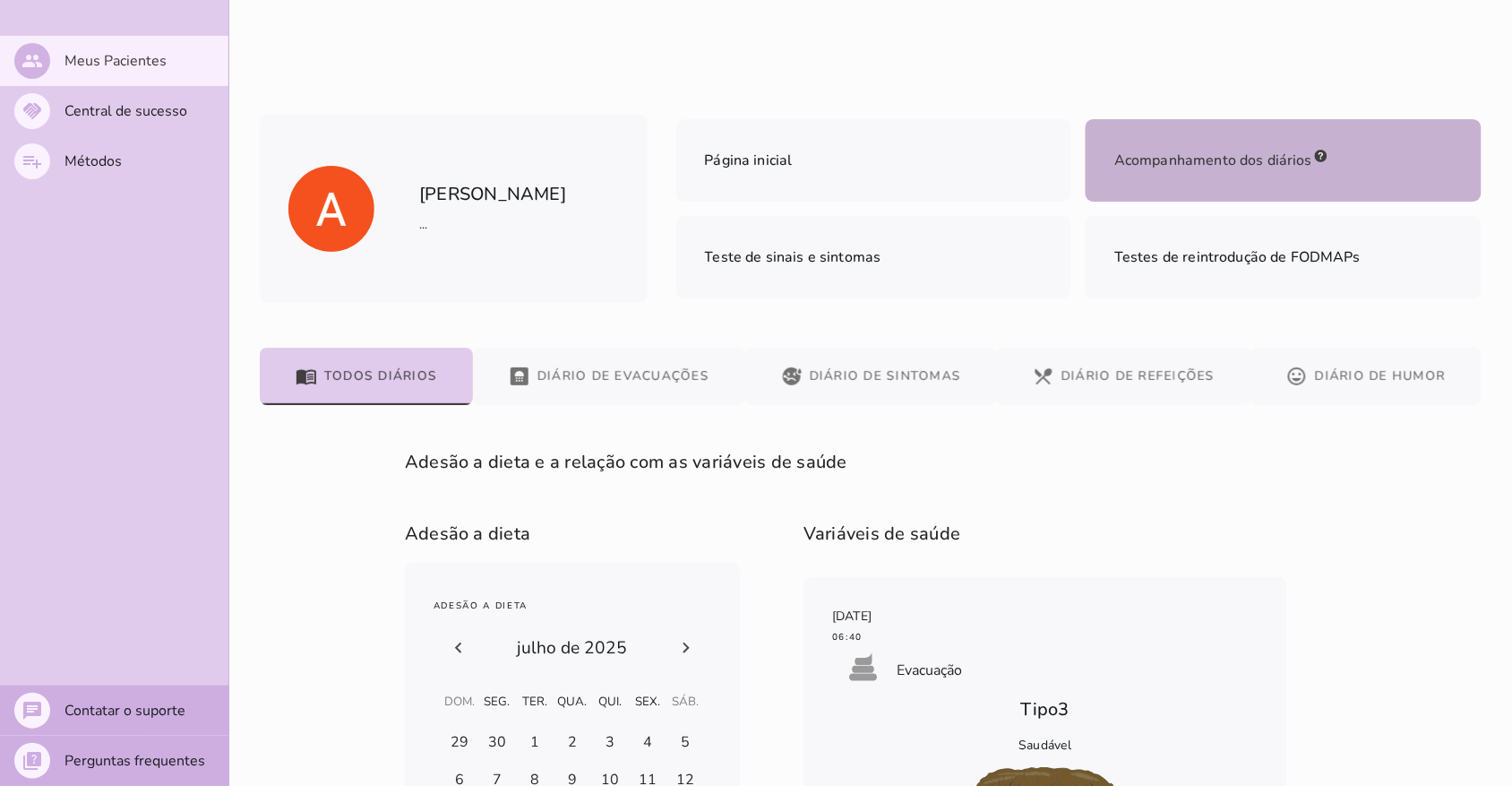 scroll, scrollTop: 471, scrollLeft: 0, axis: vertical 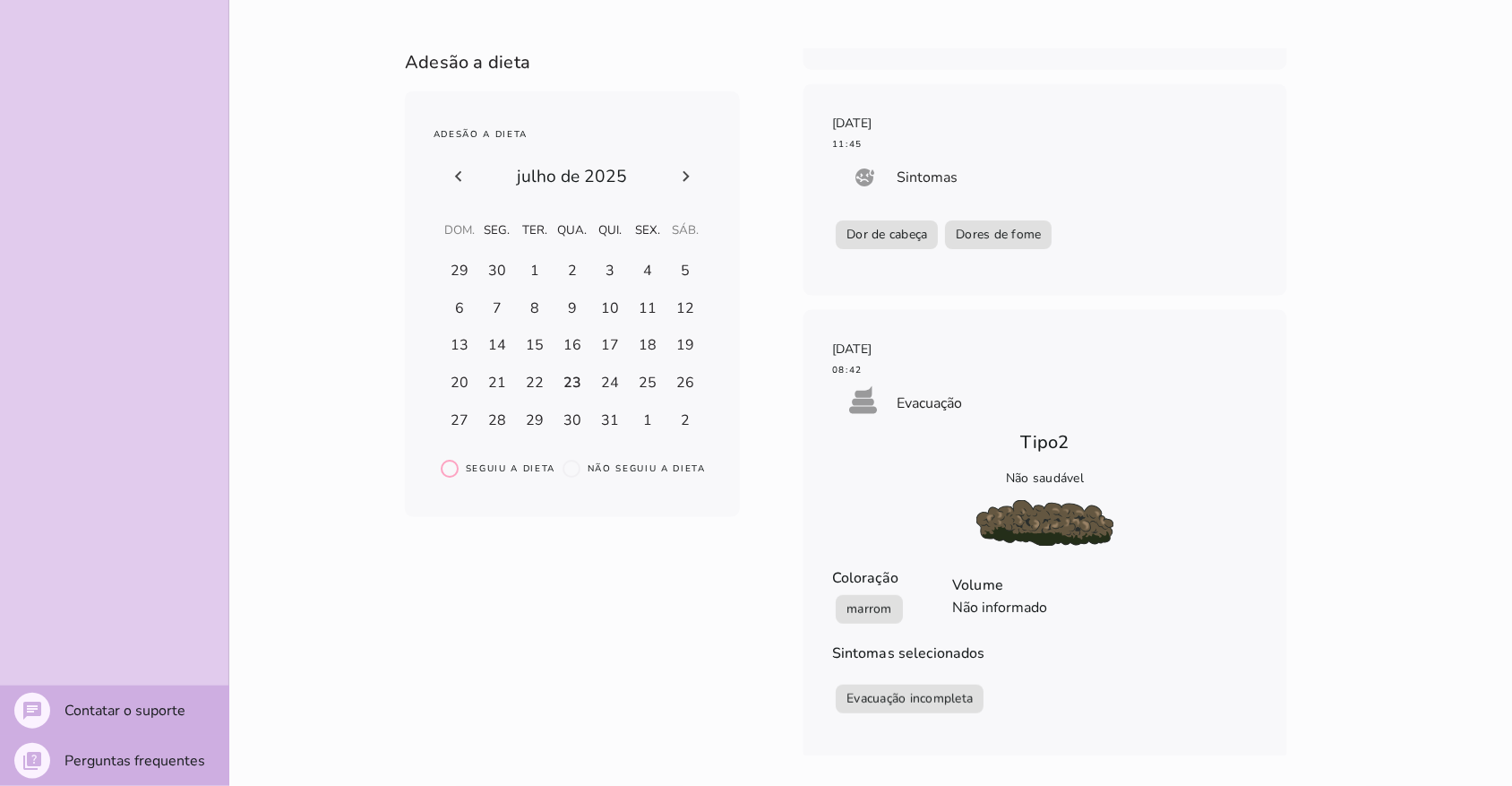 click on "Adesão a dieta e a relação com as variáveis de saúde
fase #
fase #
fase #
Adesão a dieta
Adesão a dieta
radio_button_unchecked
Seguiu a dieta
radio_button_unchecked
Não seguiu a dieta
Variáveis de saúde
[DATE]
06:40
poop
Evacuação
Tipo  3
Saudável
Coloração
marrom
Volume
Não informado
Sintomas selecionados
Força para evacuar" at bounding box center (871, 366) 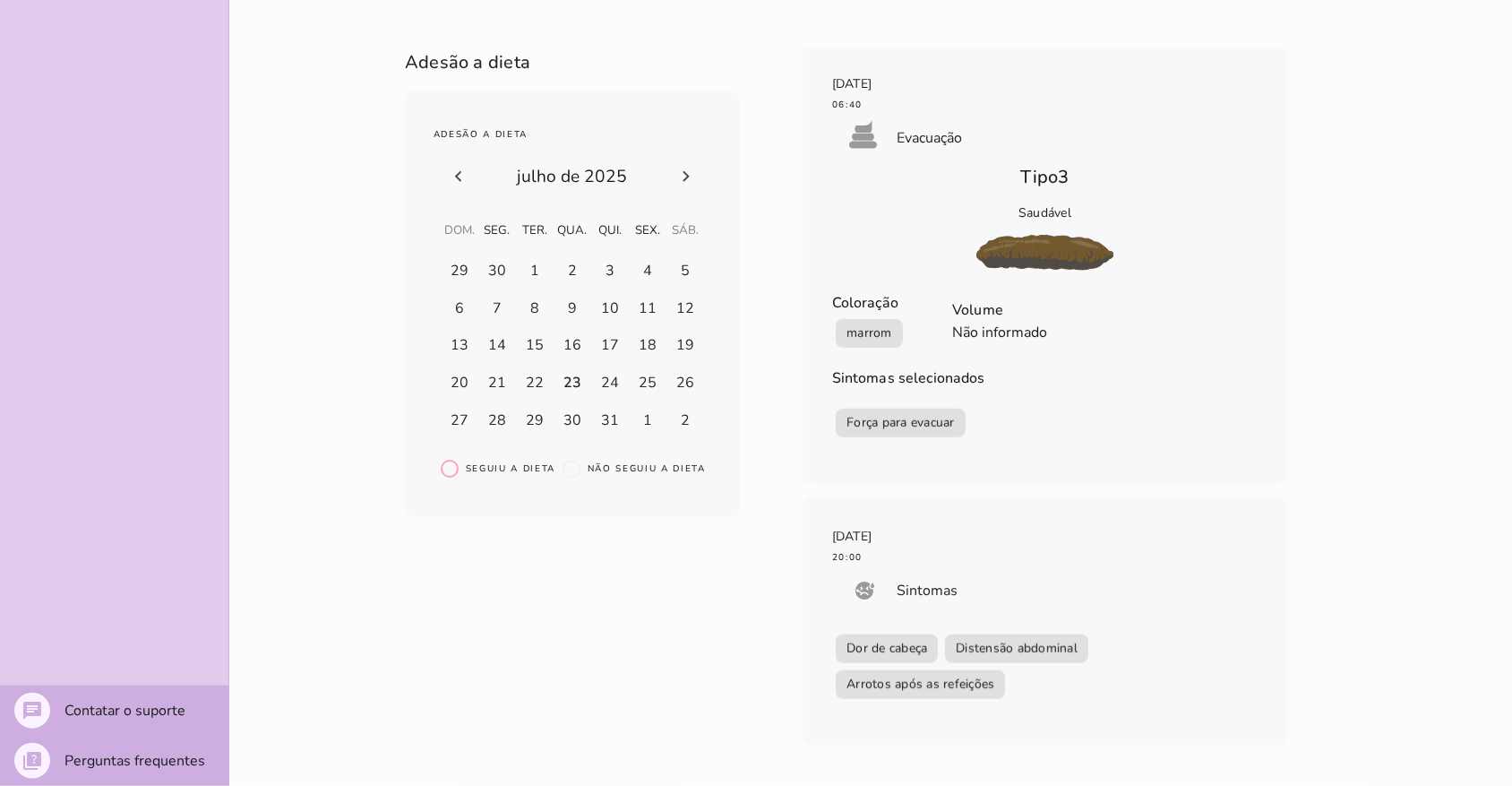 scroll, scrollTop: 0, scrollLeft: 0, axis: both 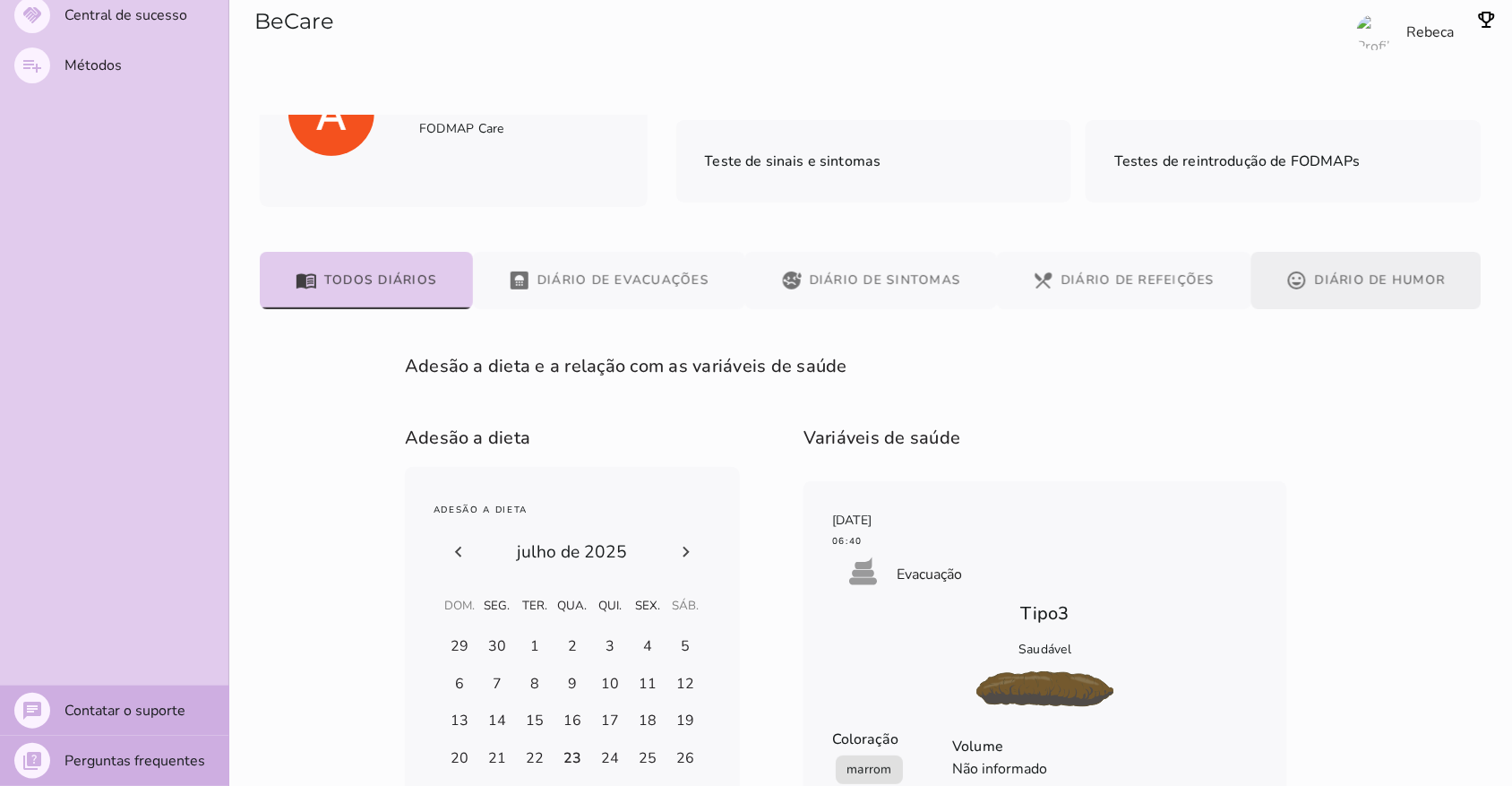 click on "mood
Diário de Humor" at bounding box center (1367, 281) 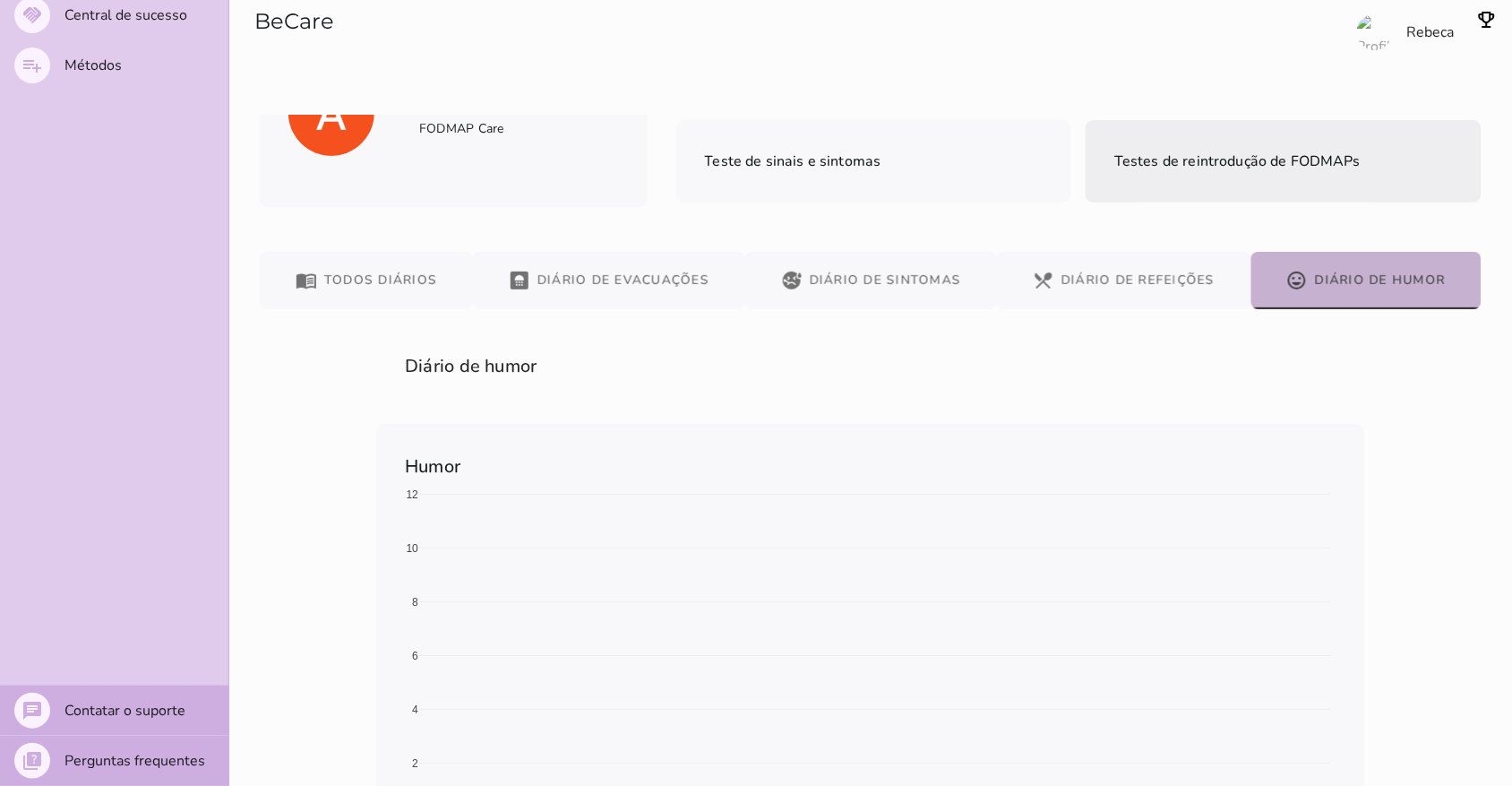 scroll, scrollTop: 0, scrollLeft: 0, axis: both 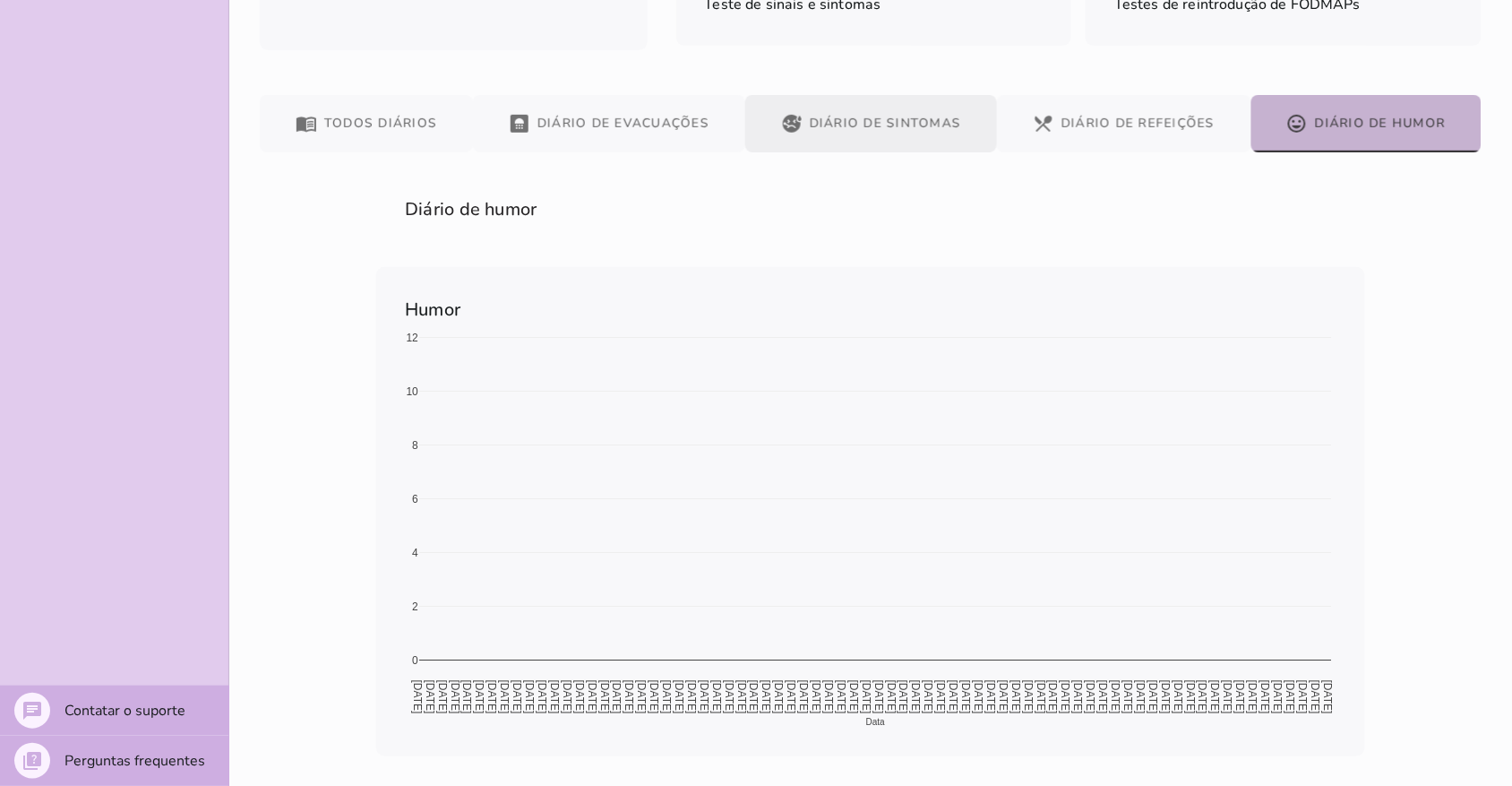 click on "sick
Diário de Sintomas" at bounding box center (871, 124) 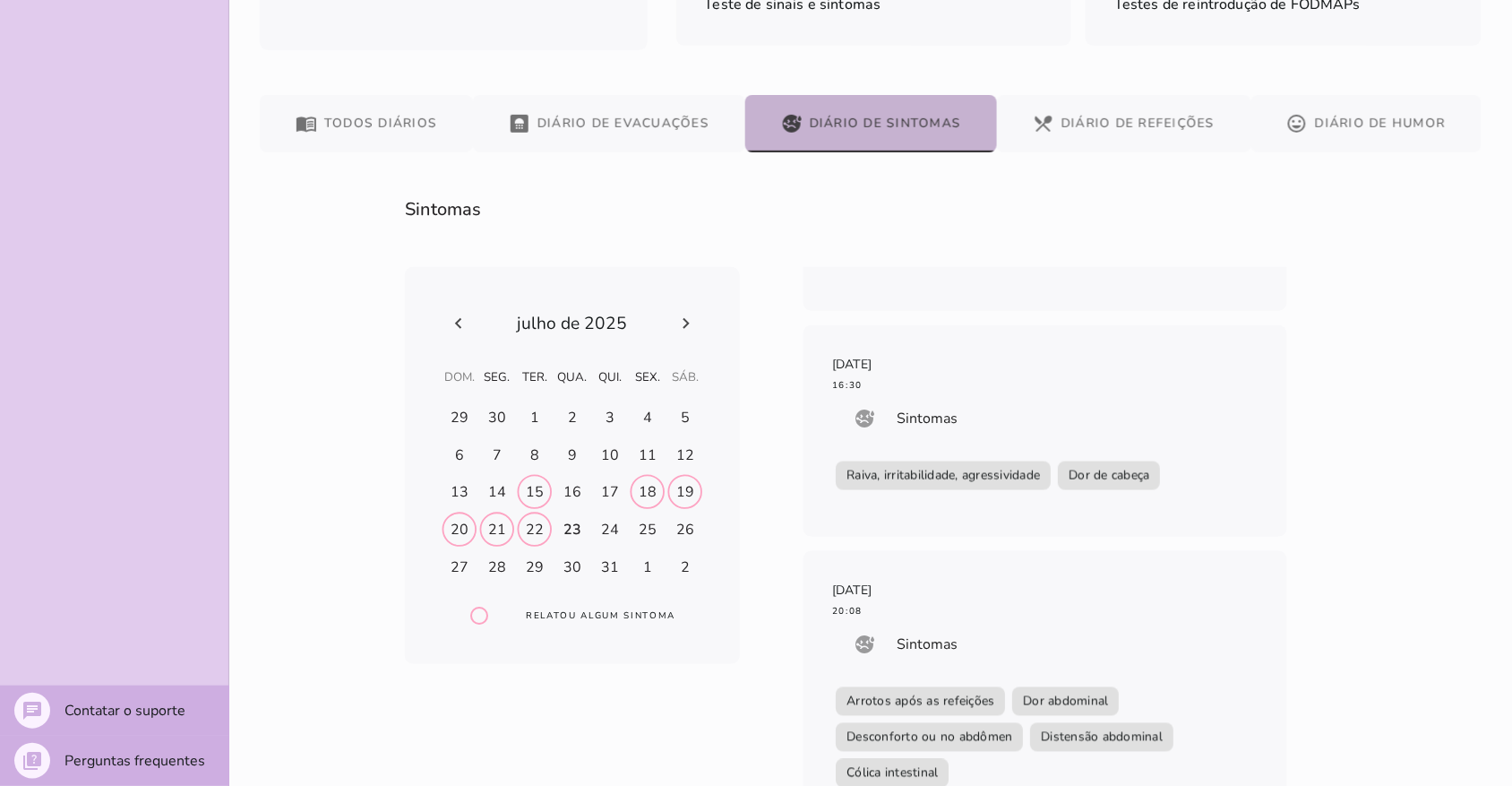 scroll, scrollTop: 781, scrollLeft: 0, axis: vertical 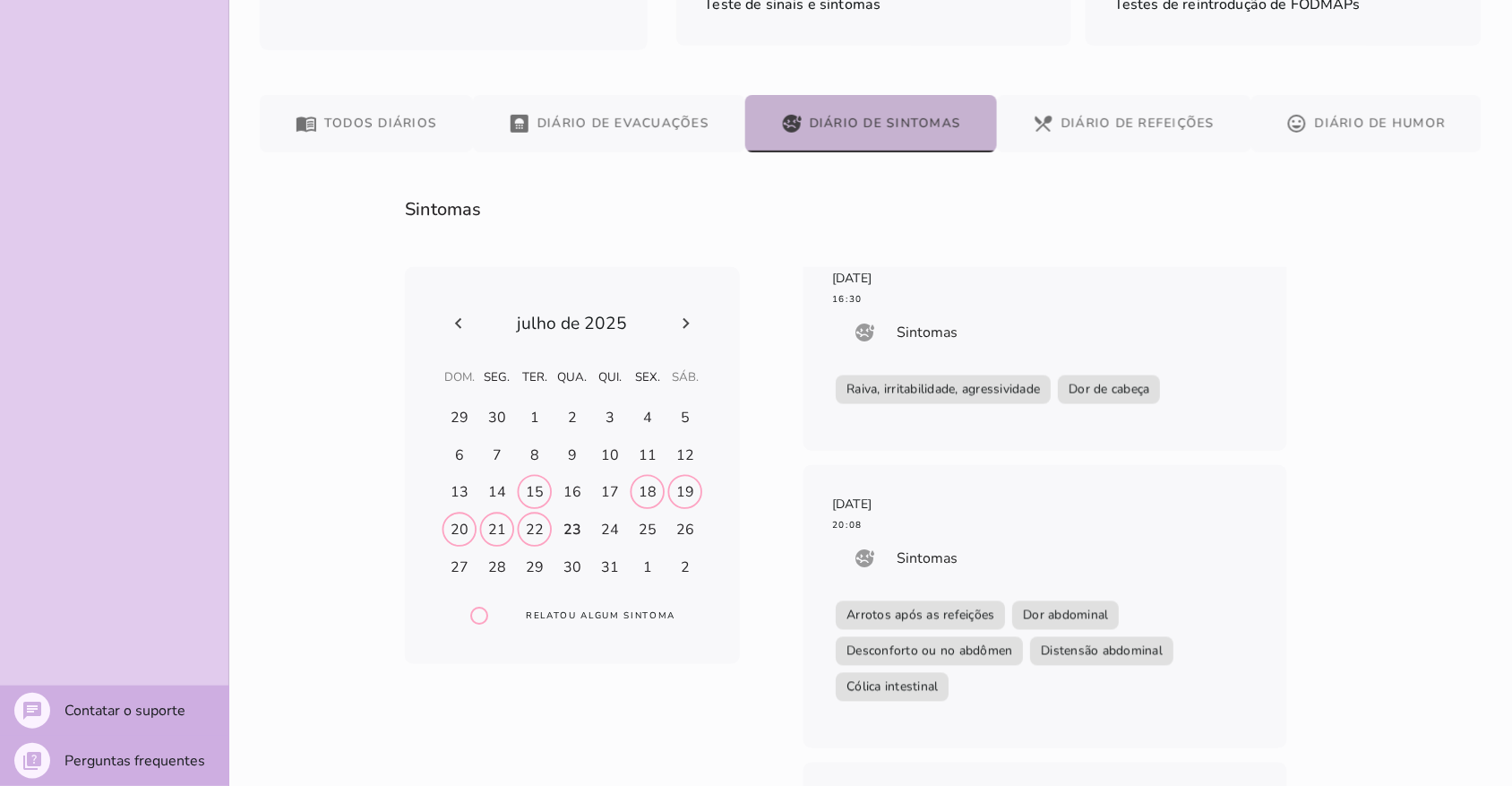 drag, startPoint x: 1319, startPoint y: 704, endPoint x: 1308, endPoint y: 517, distance: 187.32325 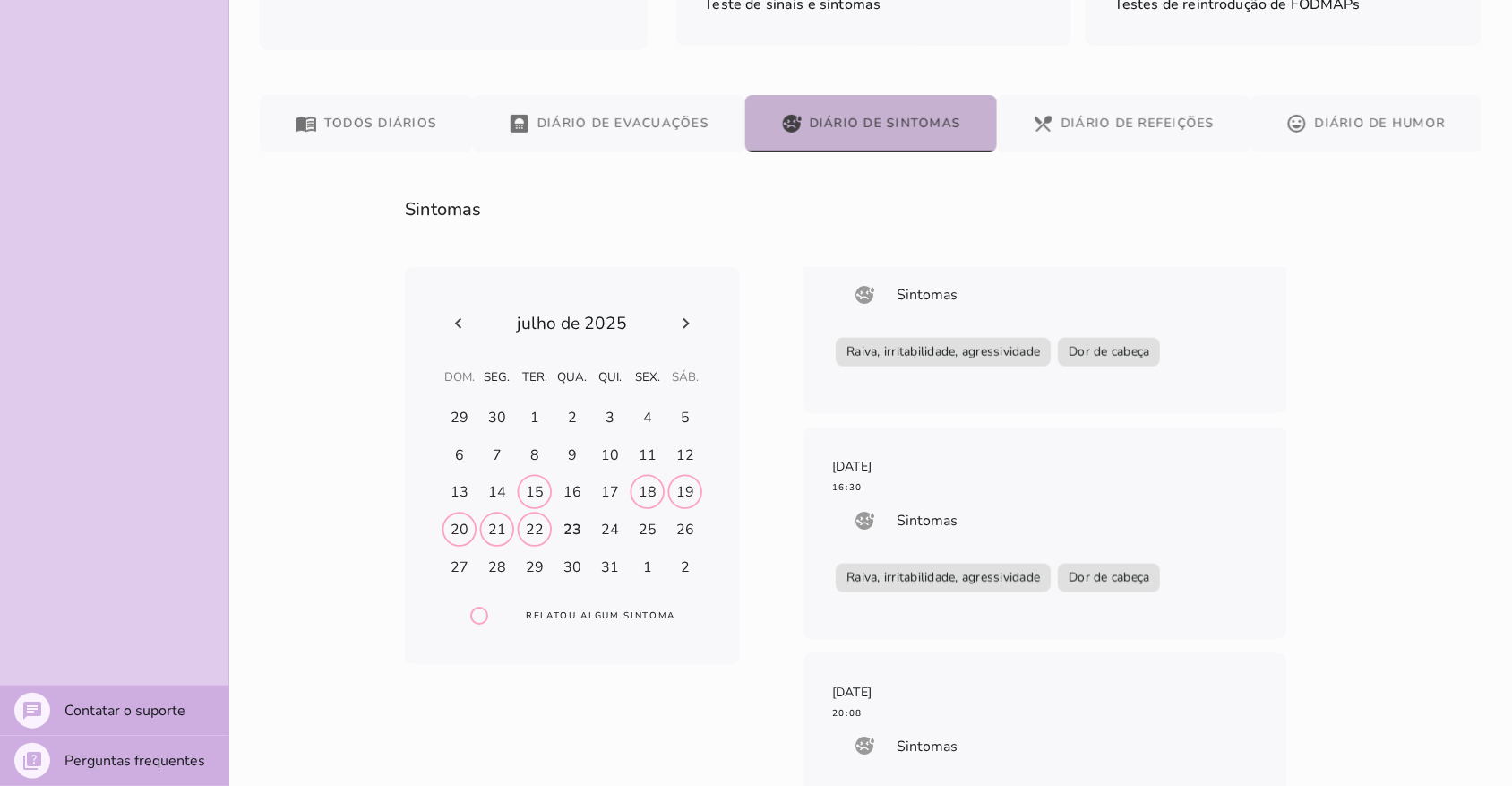 scroll, scrollTop: 781, scrollLeft: 0, axis: vertical 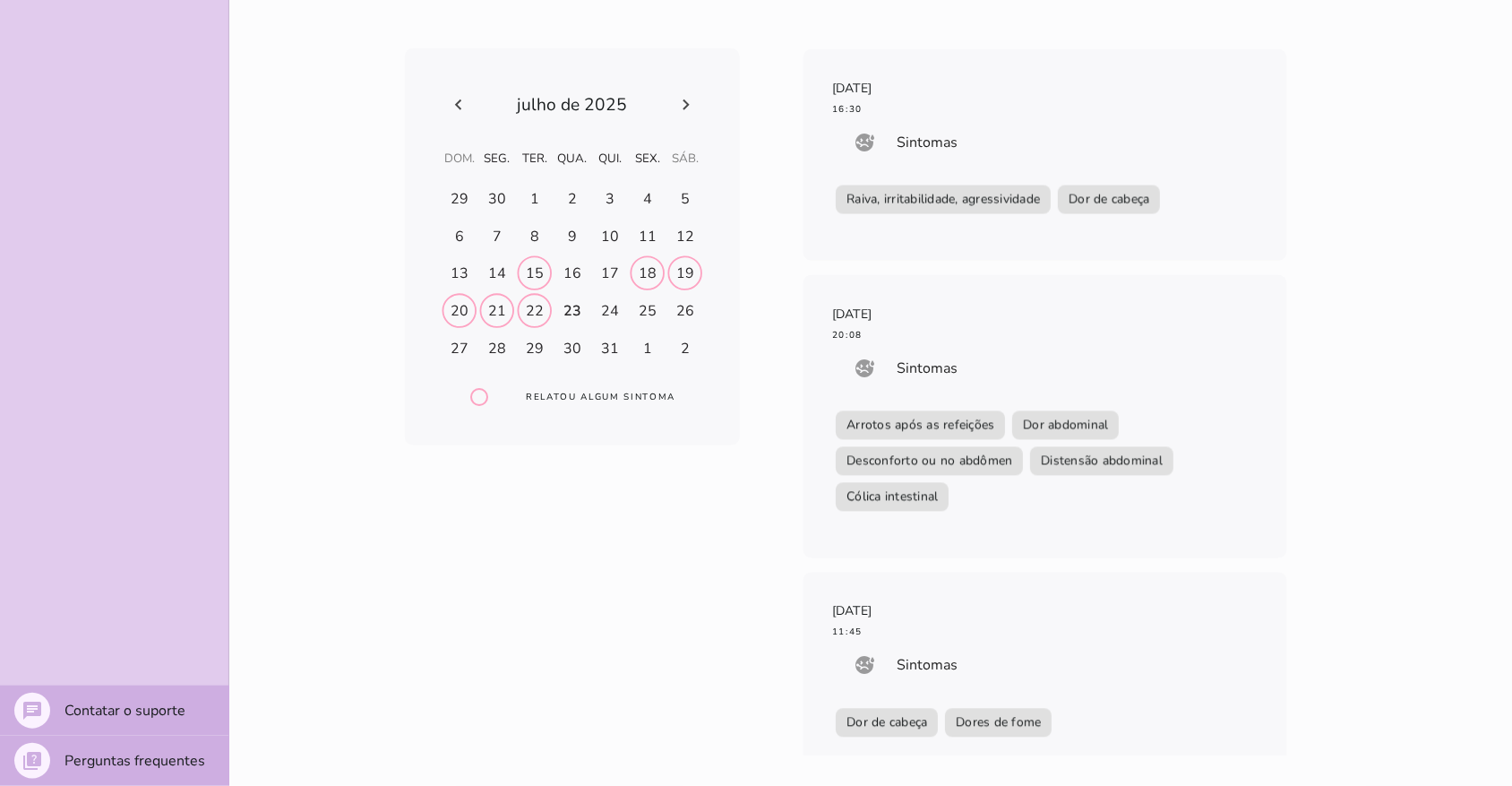 click on "Sintomas
fase #
fase #
fase #
radio_button_unchecked
Relatou algum sintoma
[DATE]
20:00
sick
Sintomas
Dor de cabeça Distensão abdominal Arrotos após as refeições
[DATE]
19:17
sick
Sintomas
Flatulência, excesso de gases Arrotos após as refeições Dor de cabeça
[DATE]
10:36
sick
Sintomas
Raiva, irritabilidade, agressividade Dor de cabeça
[DATE]
16:30
sick
Sintomas" at bounding box center [871, 366] 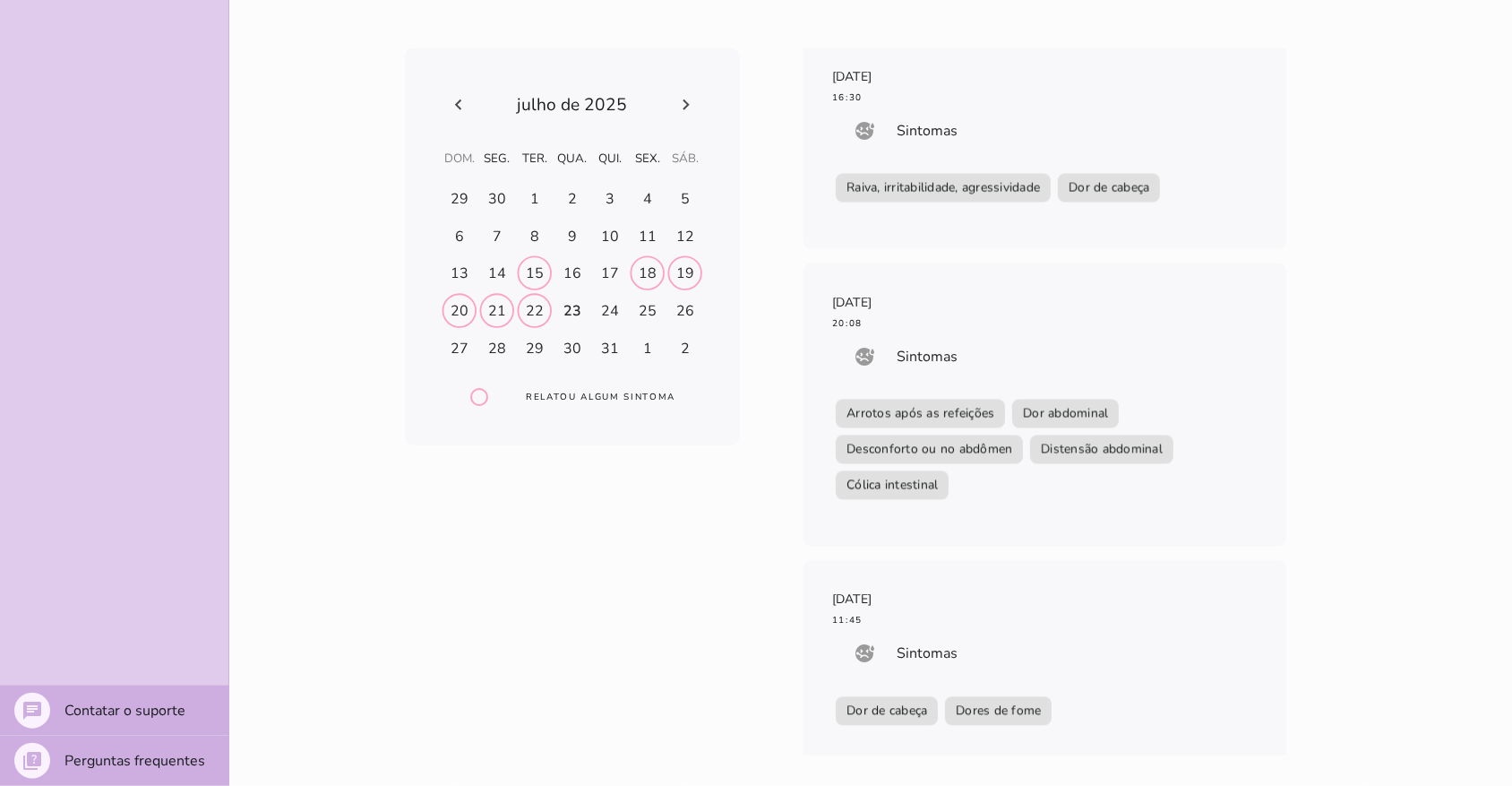 scroll, scrollTop: 781, scrollLeft: 0, axis: vertical 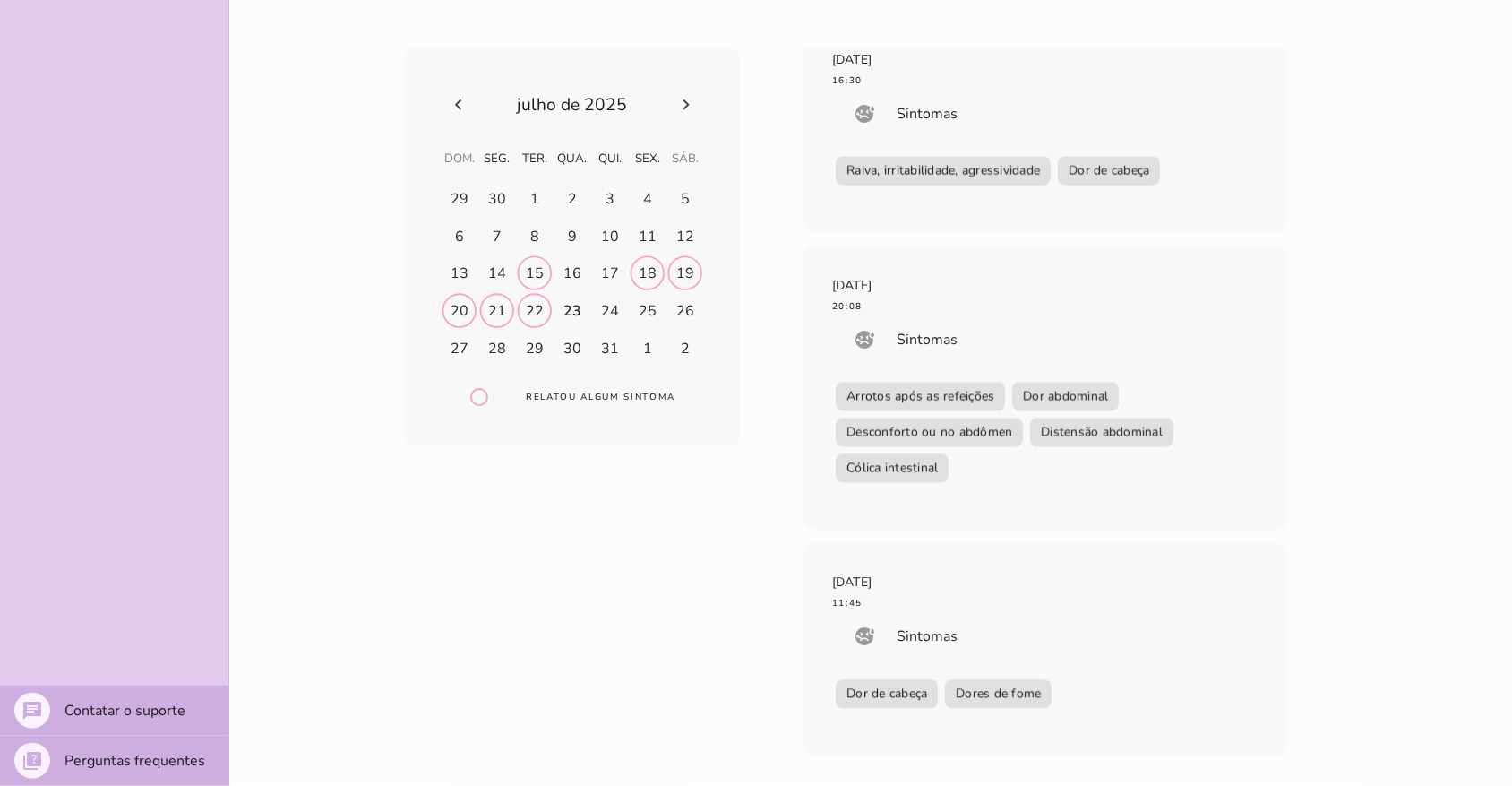 click on "Sintomas
fase #
fase #
fase #
radio_button_unchecked
Relatou algum sintoma
[DATE]
20:00
sick
Sintomas
Dor de cabeça Distensão abdominal Arrotos após as refeições
[DATE]
19:17
sick
Sintomas
Flatulência, excesso de gases Arrotos após as refeições Dor de cabeça
[DATE]
10:36
sick
Sintomas
Raiva, irritabilidade, agressividade Dor de cabeça
[DATE]
16:30
sick
Sintomas" at bounding box center (871, 366) 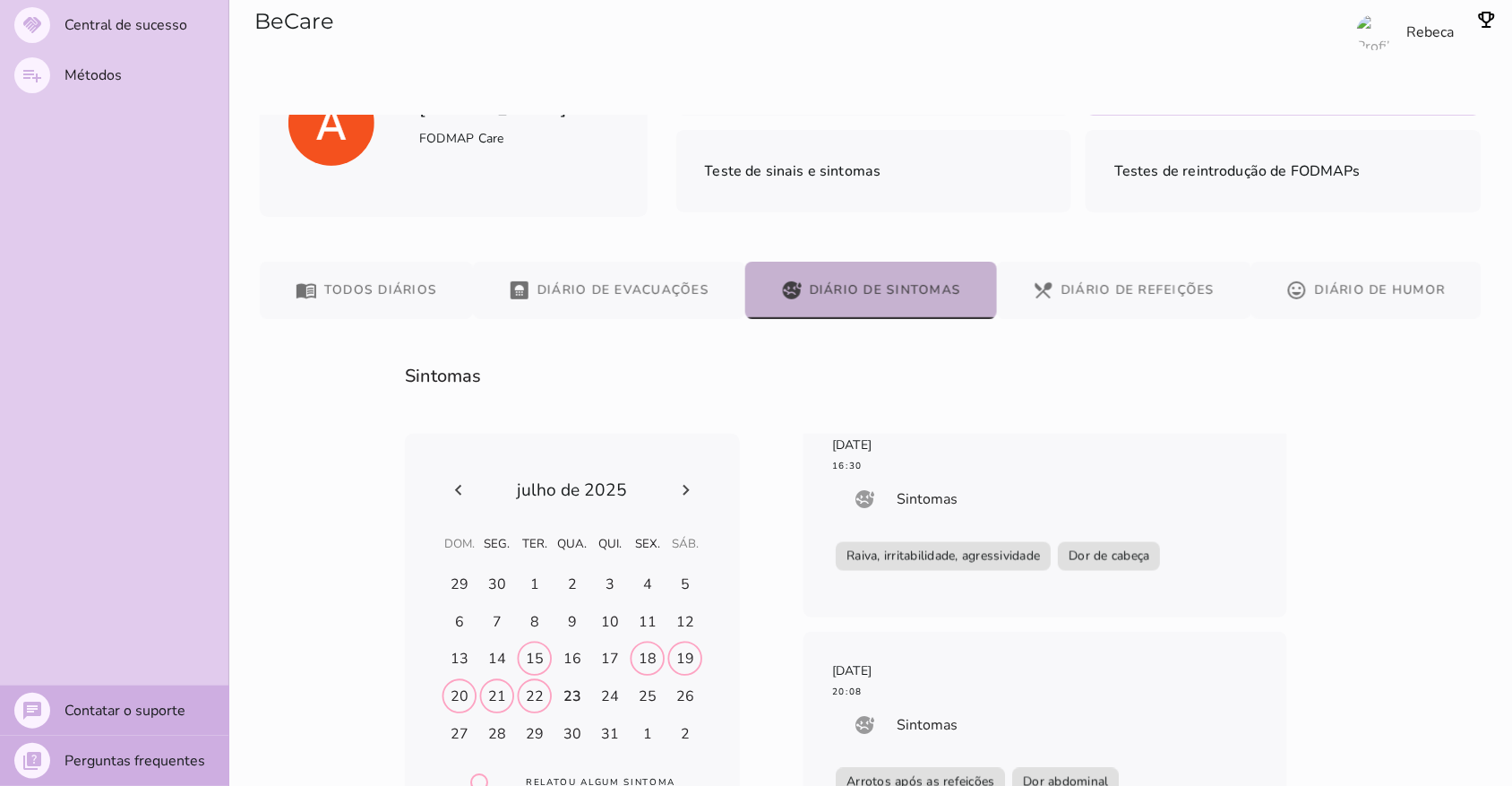 scroll, scrollTop: 0, scrollLeft: 0, axis: both 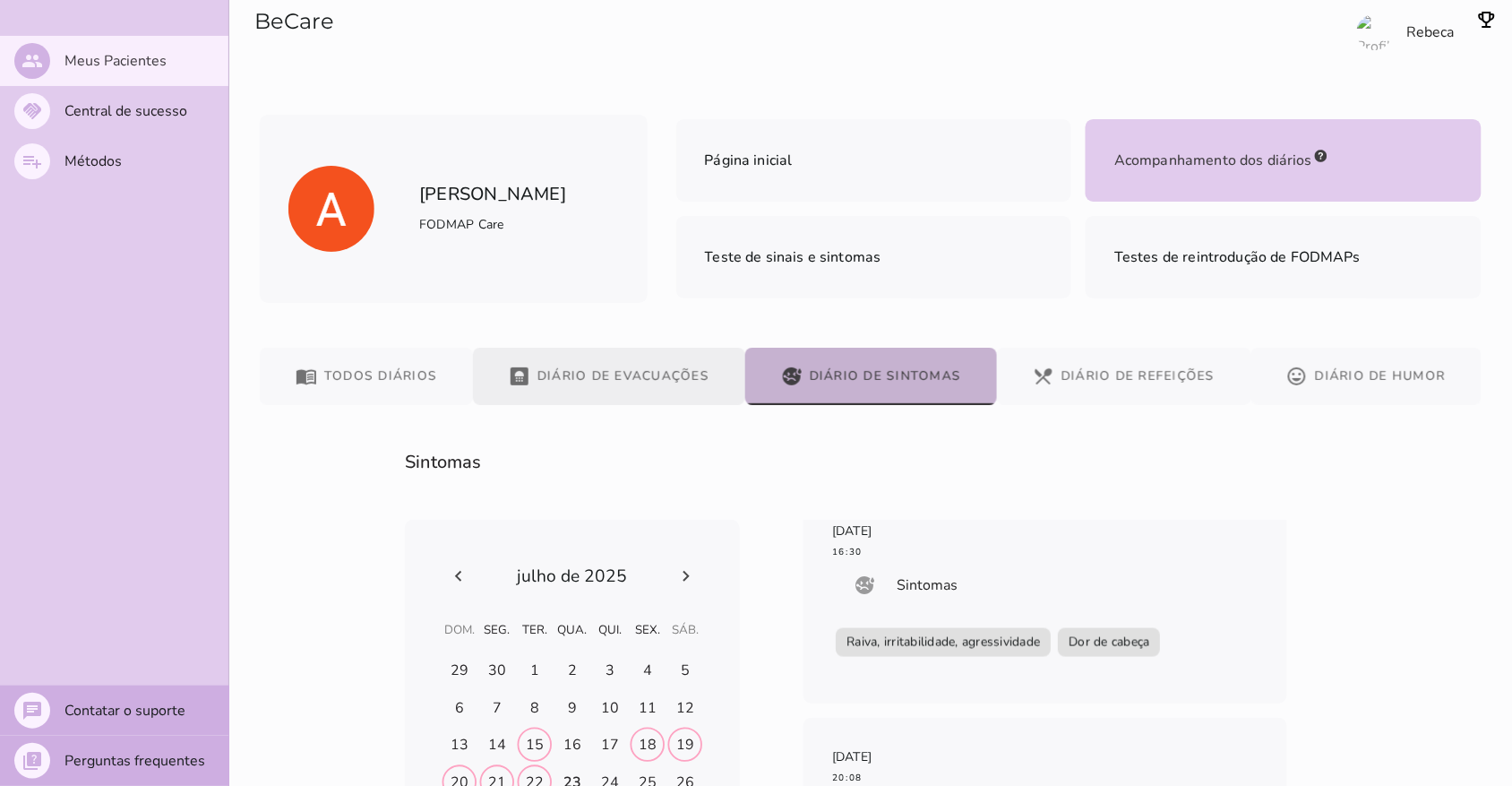 click on "bathroom
Diário de Evacuações" at bounding box center [609, 376] 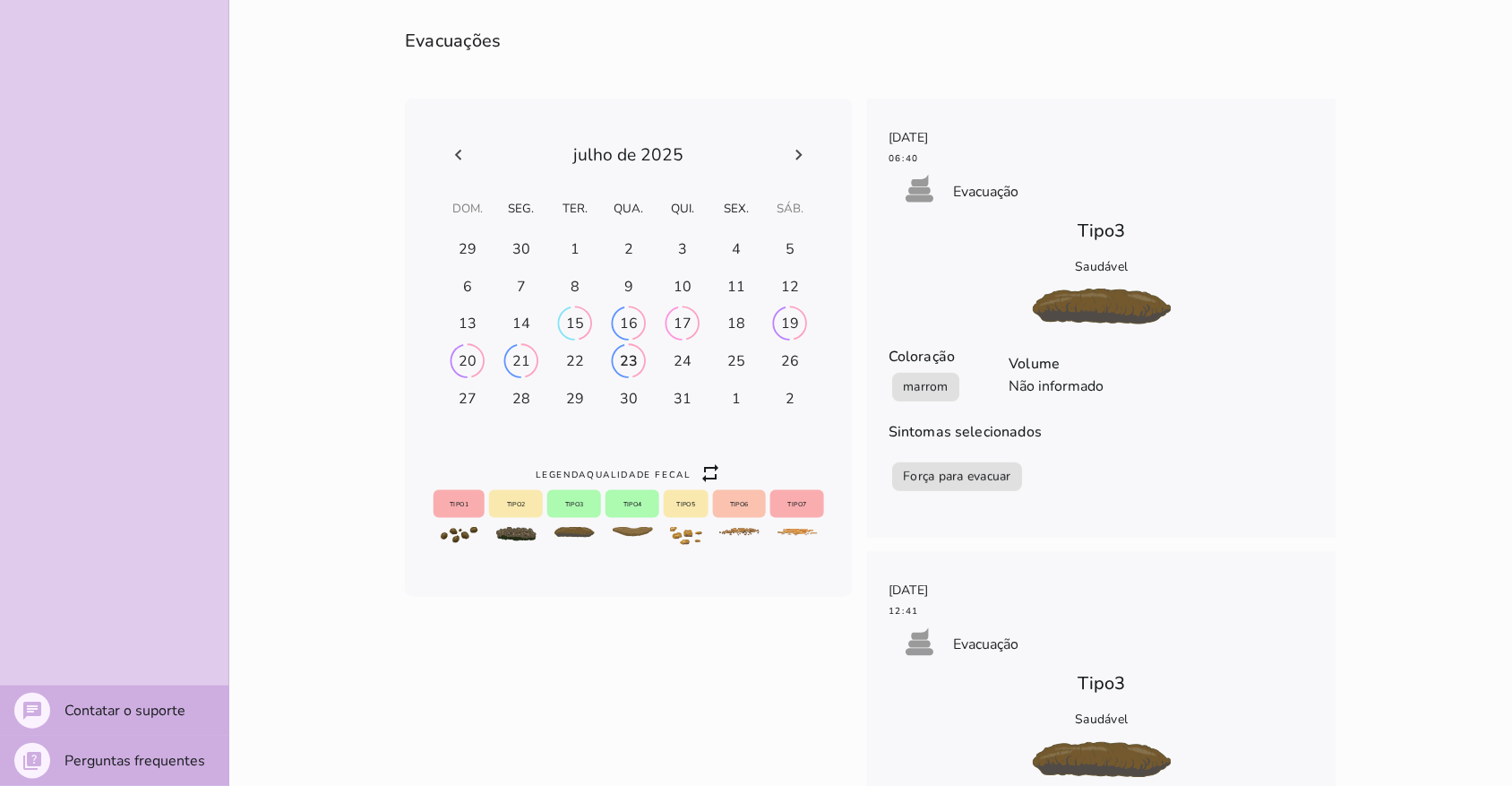 scroll, scrollTop: 449, scrollLeft: 0, axis: vertical 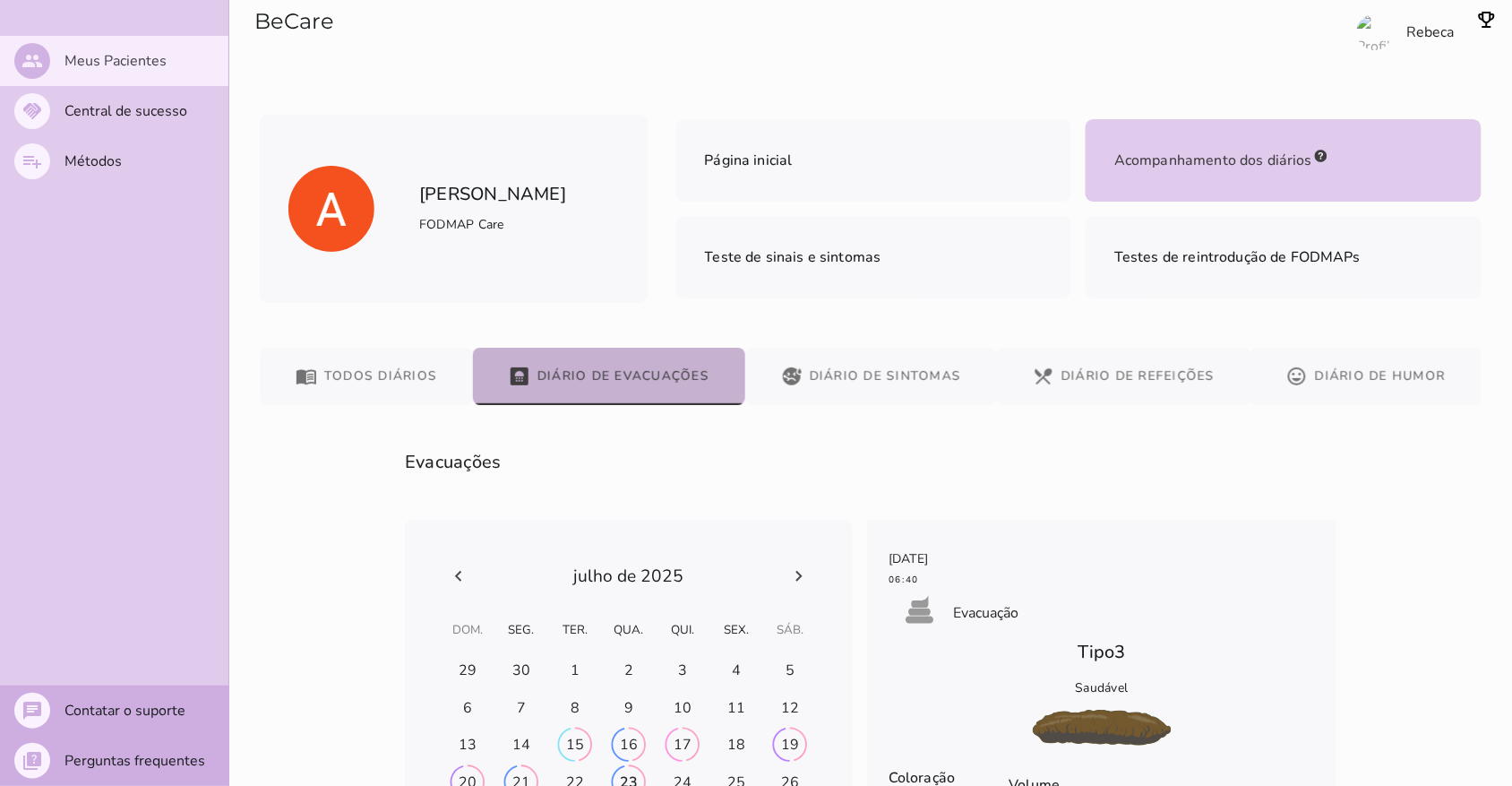 click on "Meus Pacientes" at bounding box center [0, 0] 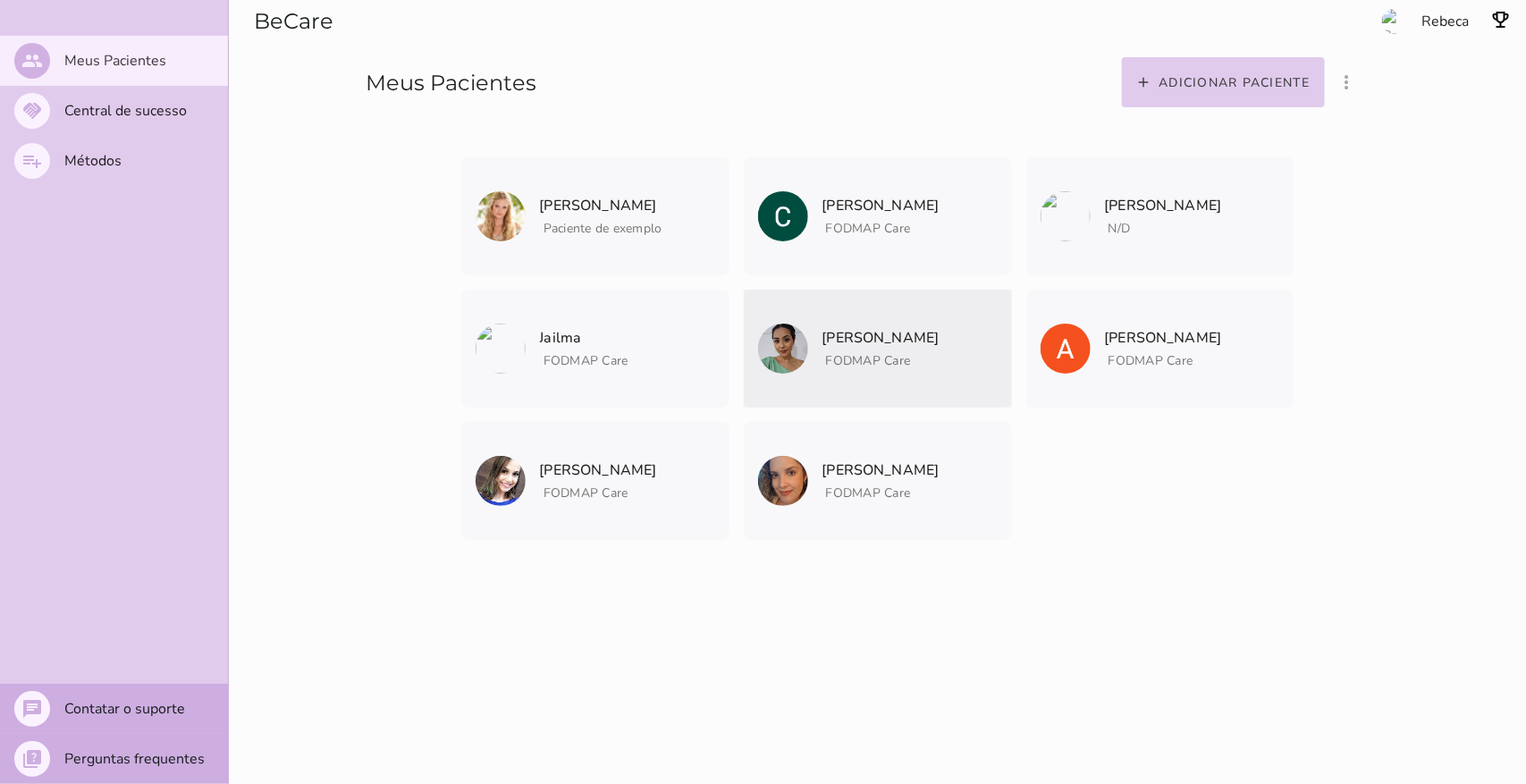 click on "[PERSON_NAME]
FODMAP Care
Arquivar paciente
Quando você finalizar a terapia digital com um paciente, utilize esta
opção para arquivar os dados do seu paciente.
O que muda?
Ao arquivar um paciente ele deixará de aparecer na listagem de
pacientes.
Caso queira visualizar ele novamente você deverá ir na opção 'mostrar
pacientes arquivados e convidados', logo a cima nos três pontinhos
(⋮).
Me ajude a entender como foi a terapia com  Shirlei  para
arquivar?
Entender como suas conduta funciona nos ajuda a adaptar o BeCare
para suas necessidades.
[PERSON_NAME]  abandonou a terapia" 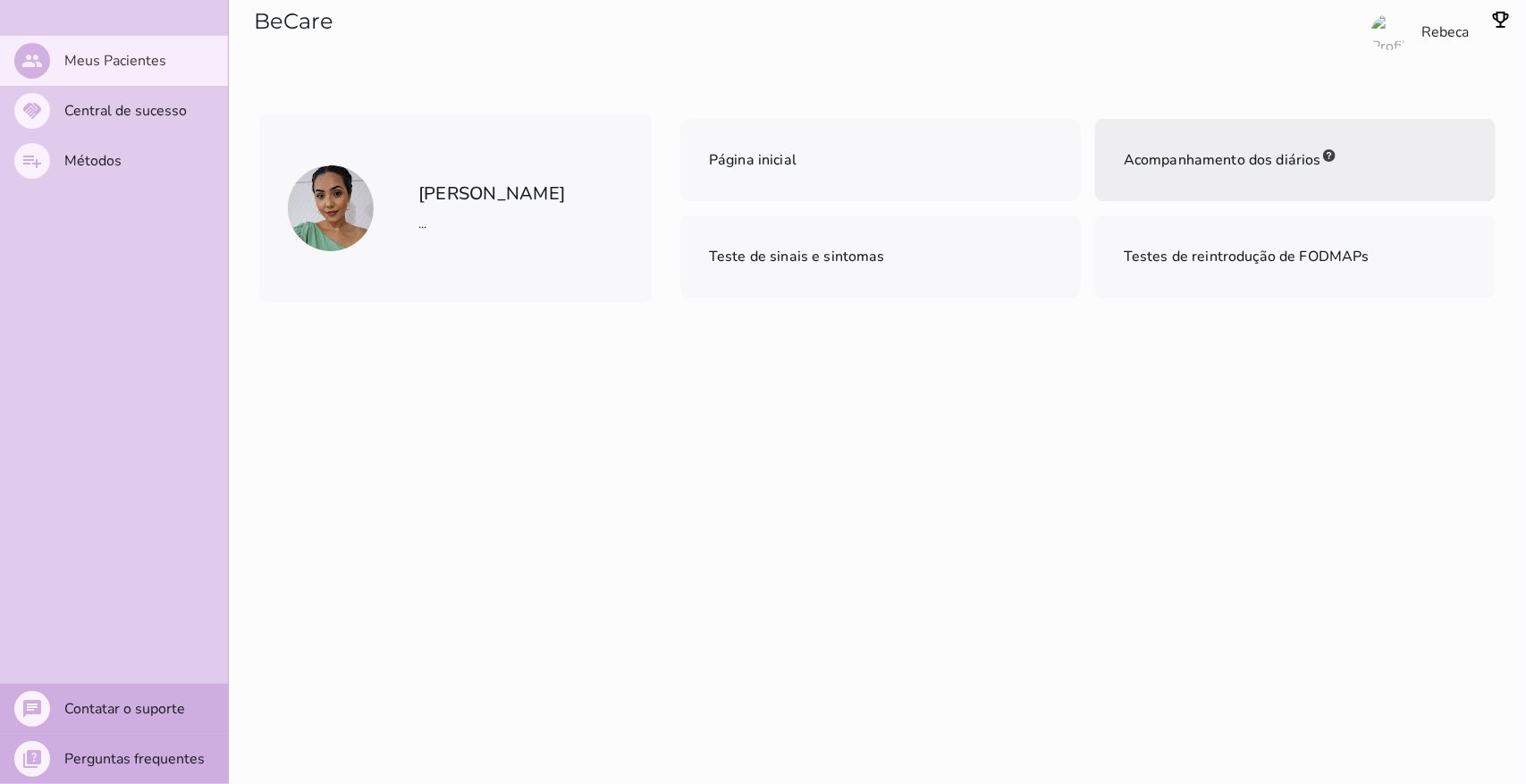 click on "Acompanhamento dos diários" at bounding box center (1222, 160) 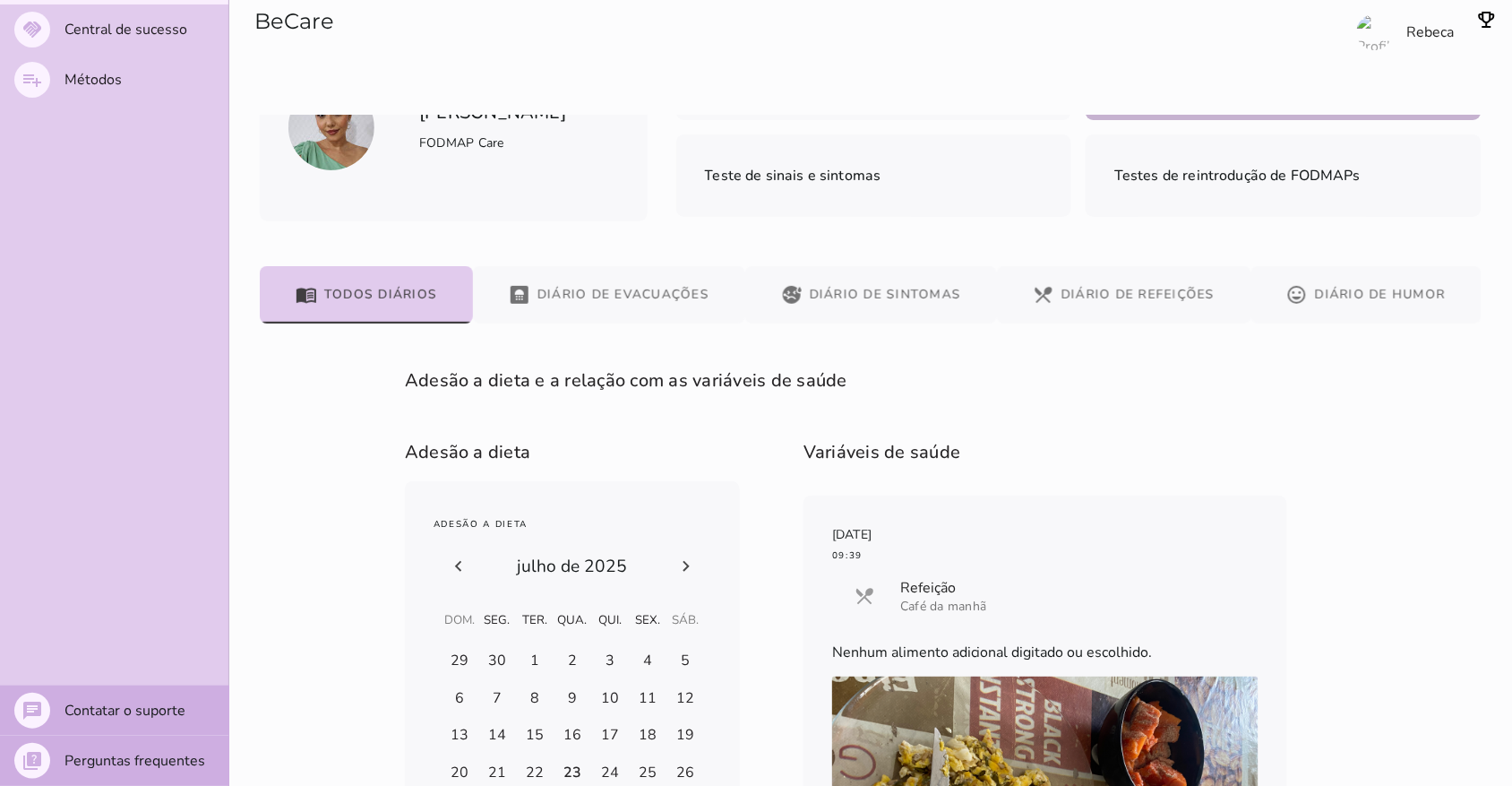 scroll, scrollTop: 74, scrollLeft: 0, axis: vertical 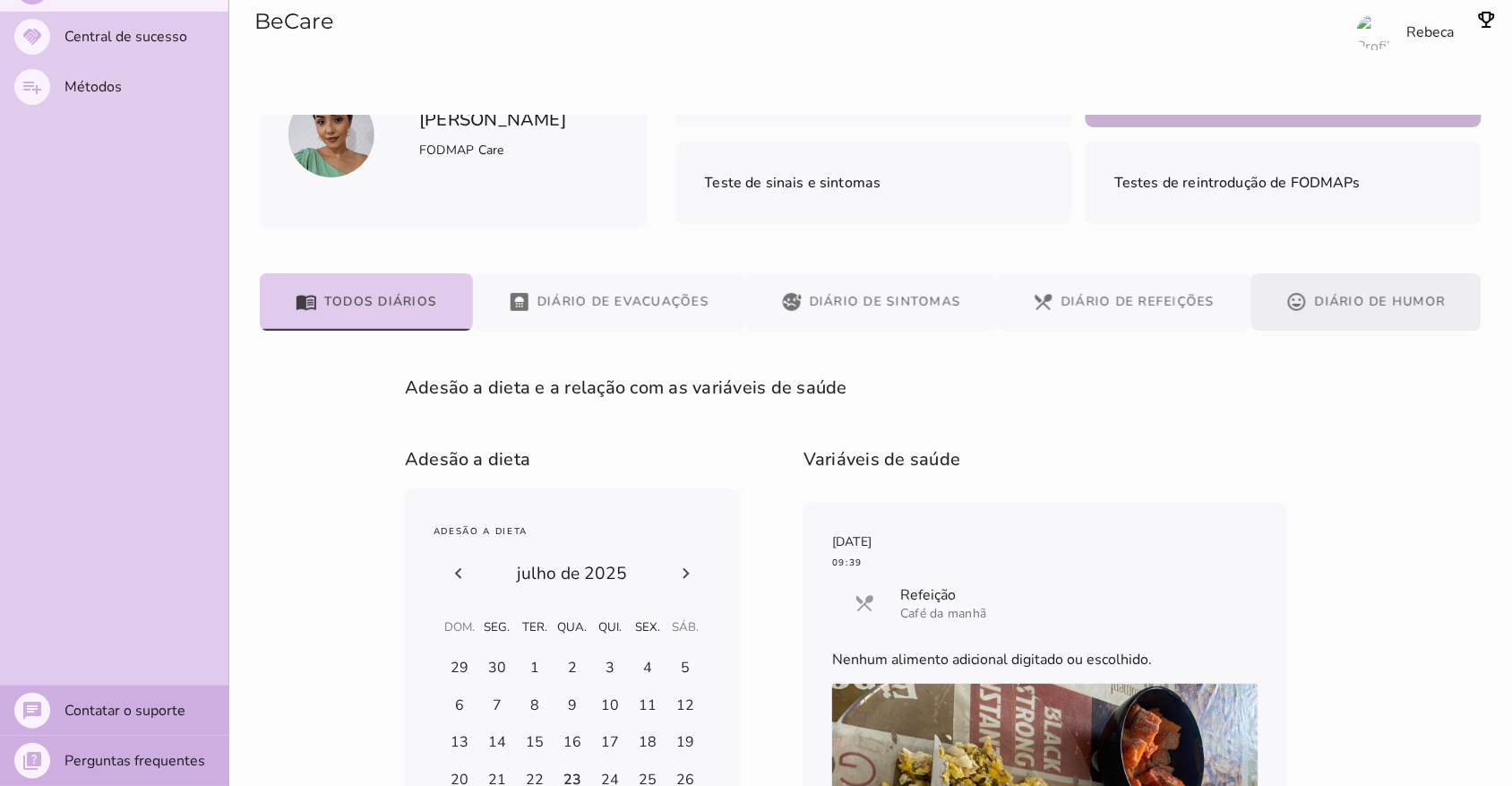 click on "mood
Diário de Humor" at bounding box center (1367, 302) 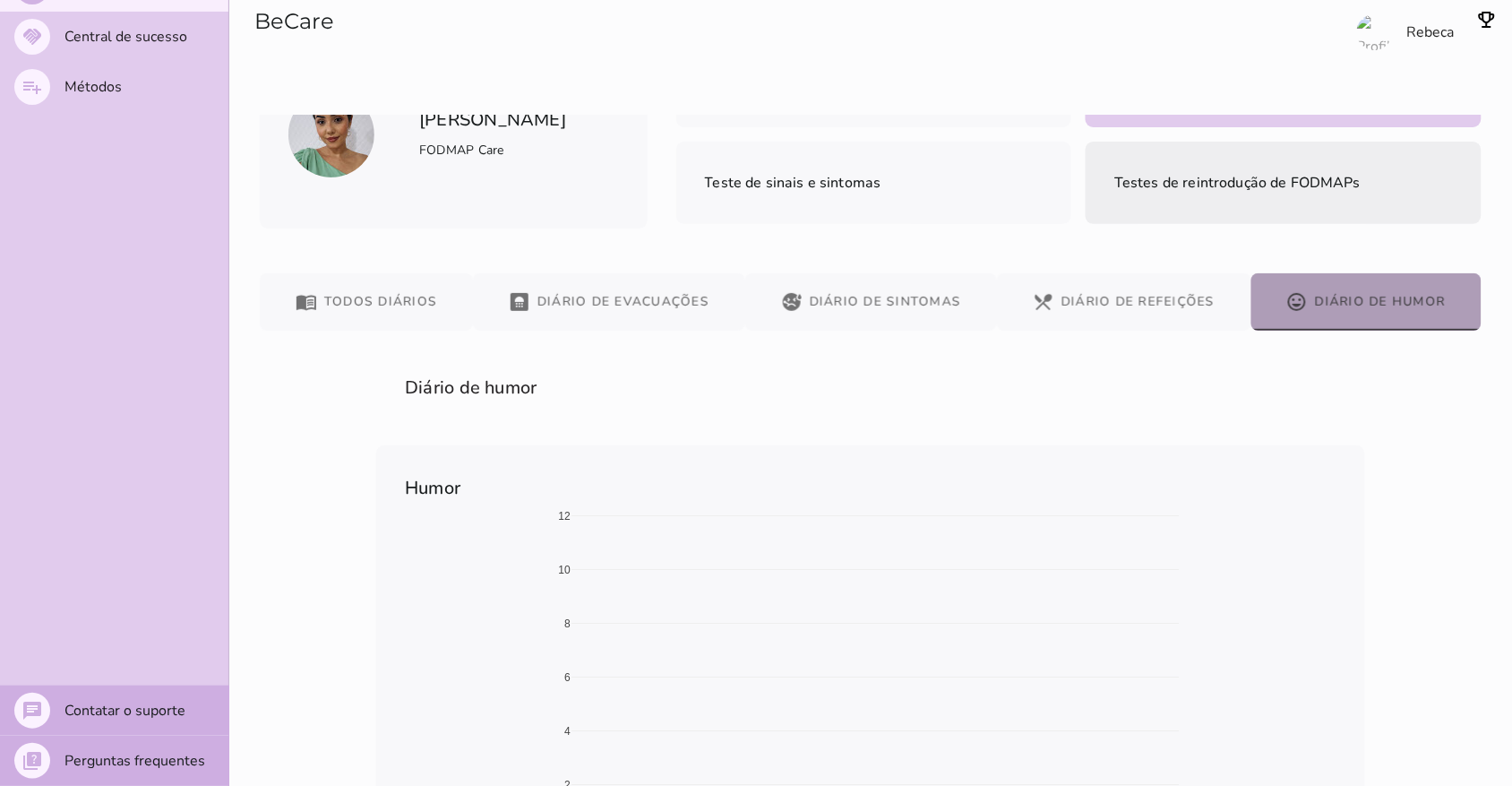 scroll, scrollTop: 0, scrollLeft: 0, axis: both 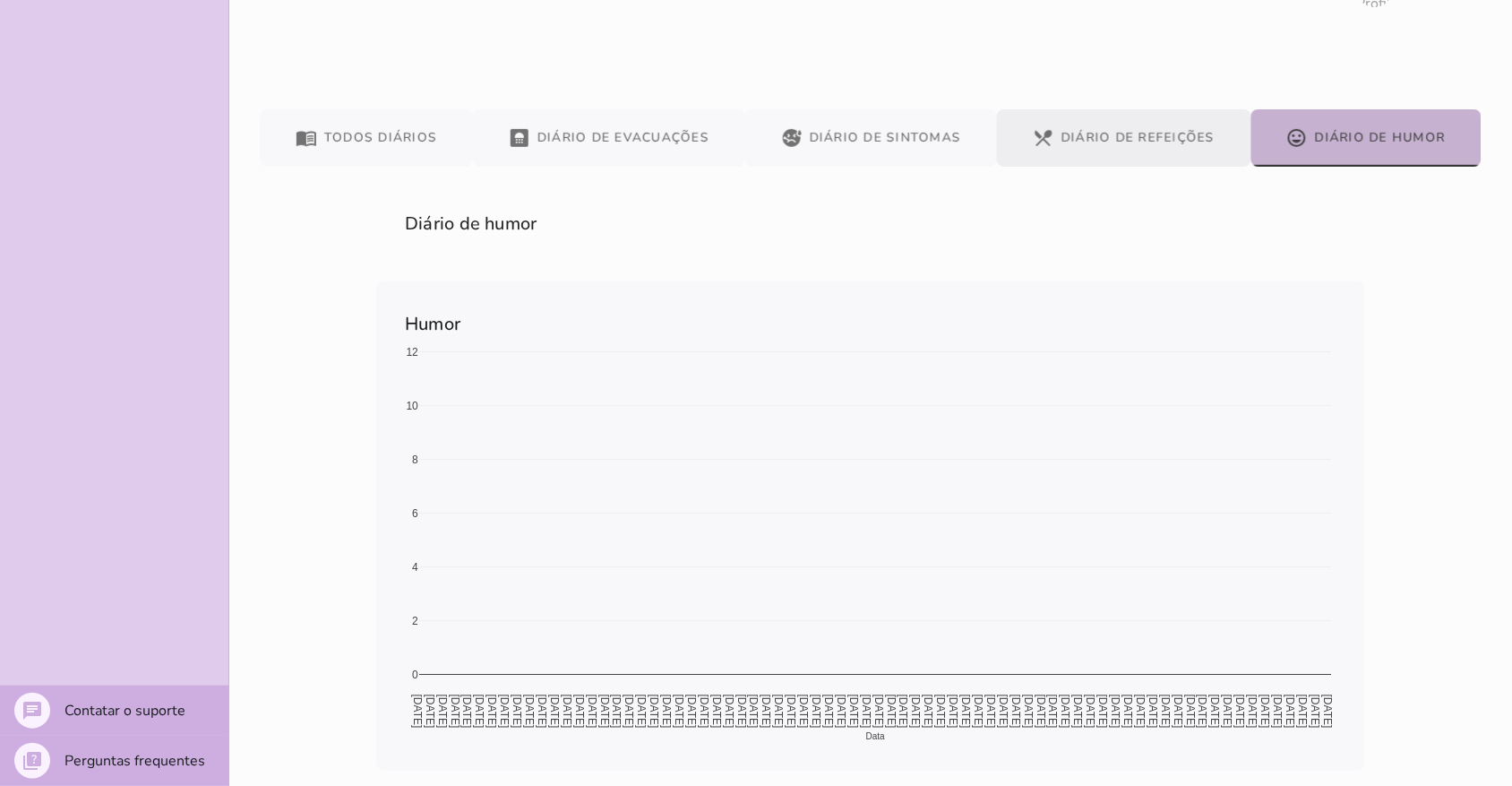 click on "restaurant_menu
Diário de Refeições" at bounding box center [1124, 138] 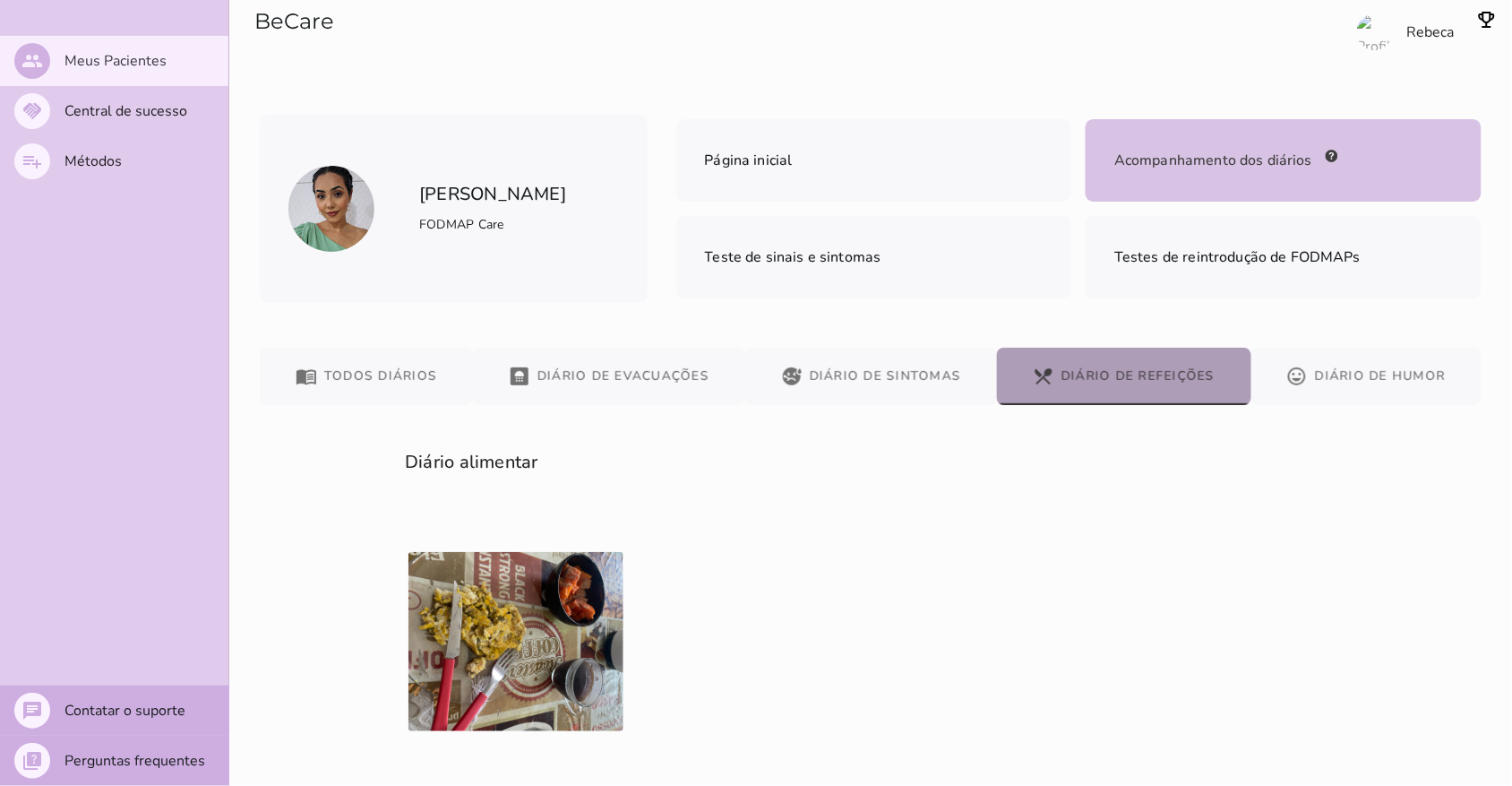 scroll, scrollTop: 0, scrollLeft: 0, axis: both 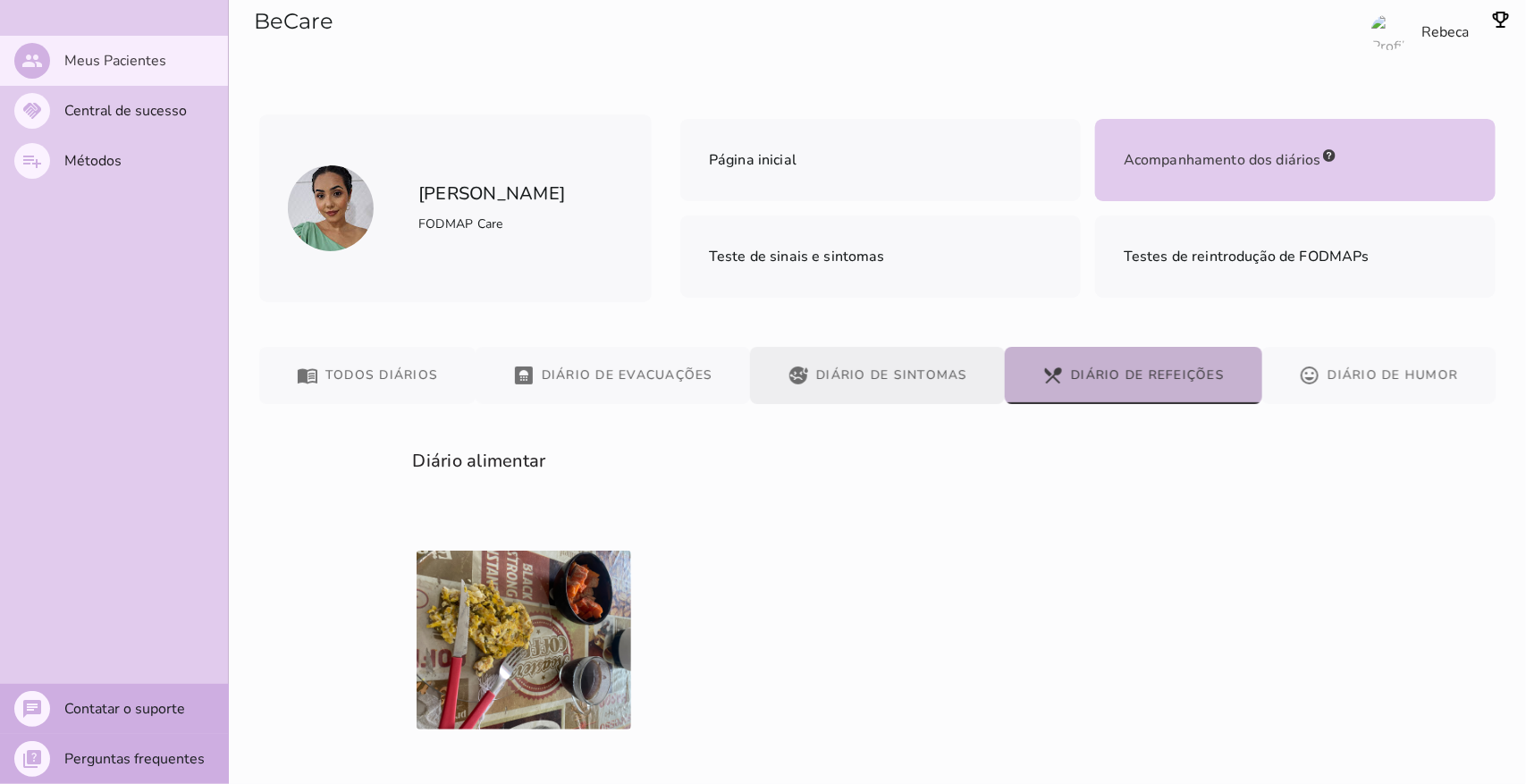click on "sick
Diário de Sintomas" at bounding box center [877, 375] 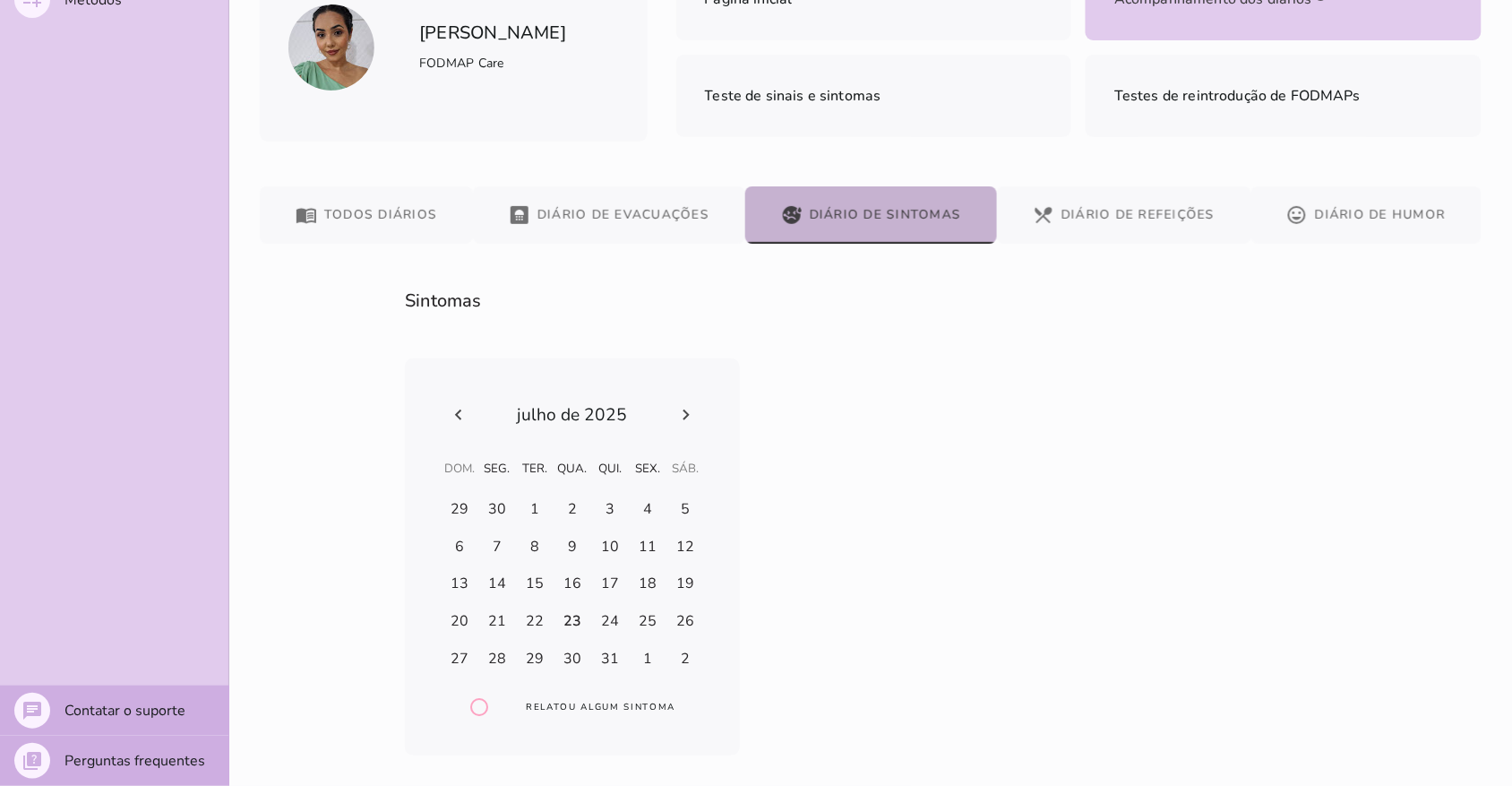 scroll, scrollTop: 167, scrollLeft: 0, axis: vertical 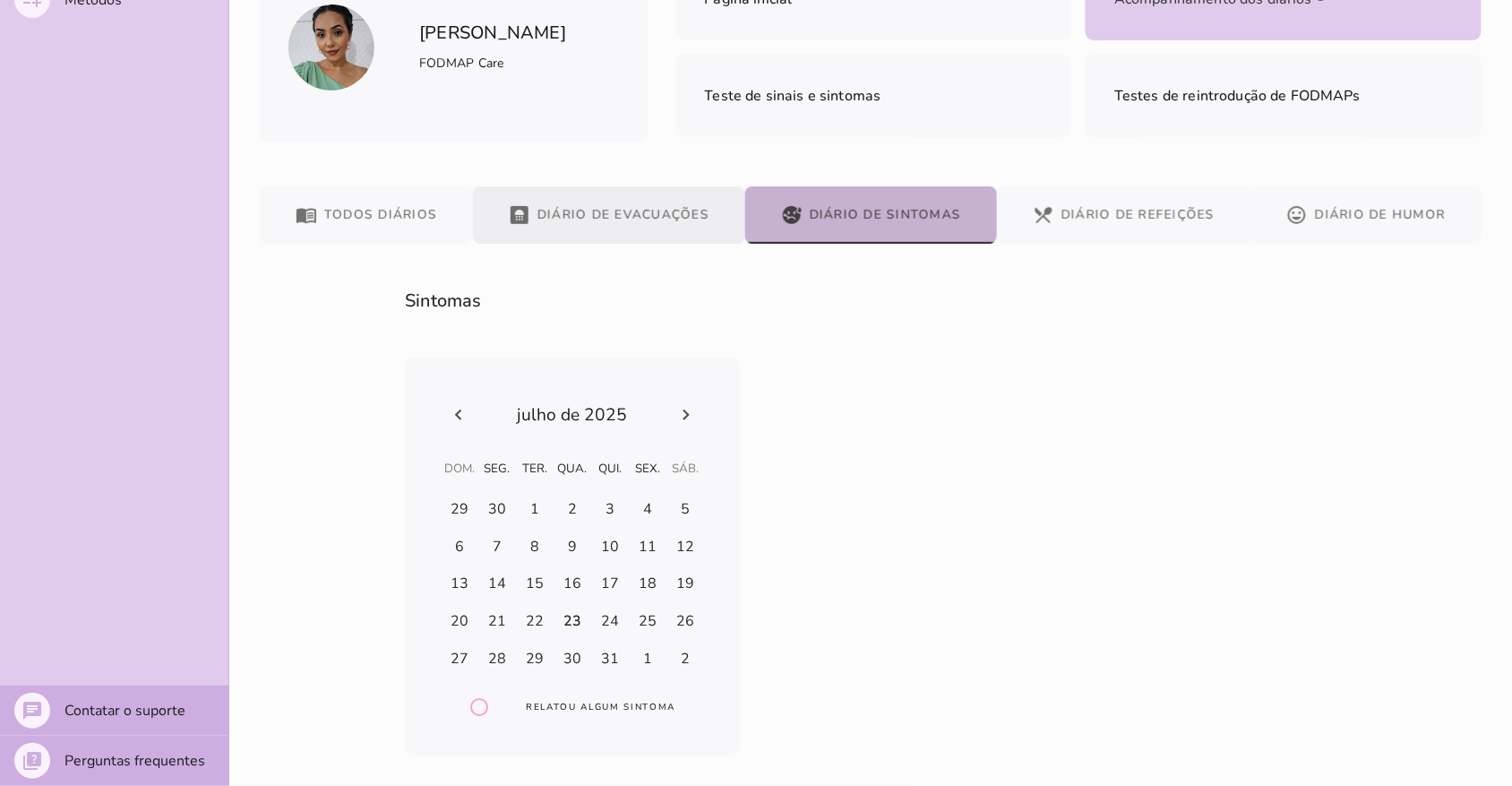 click on "bathroom
Diário de Evacuações" at bounding box center (609, 215) 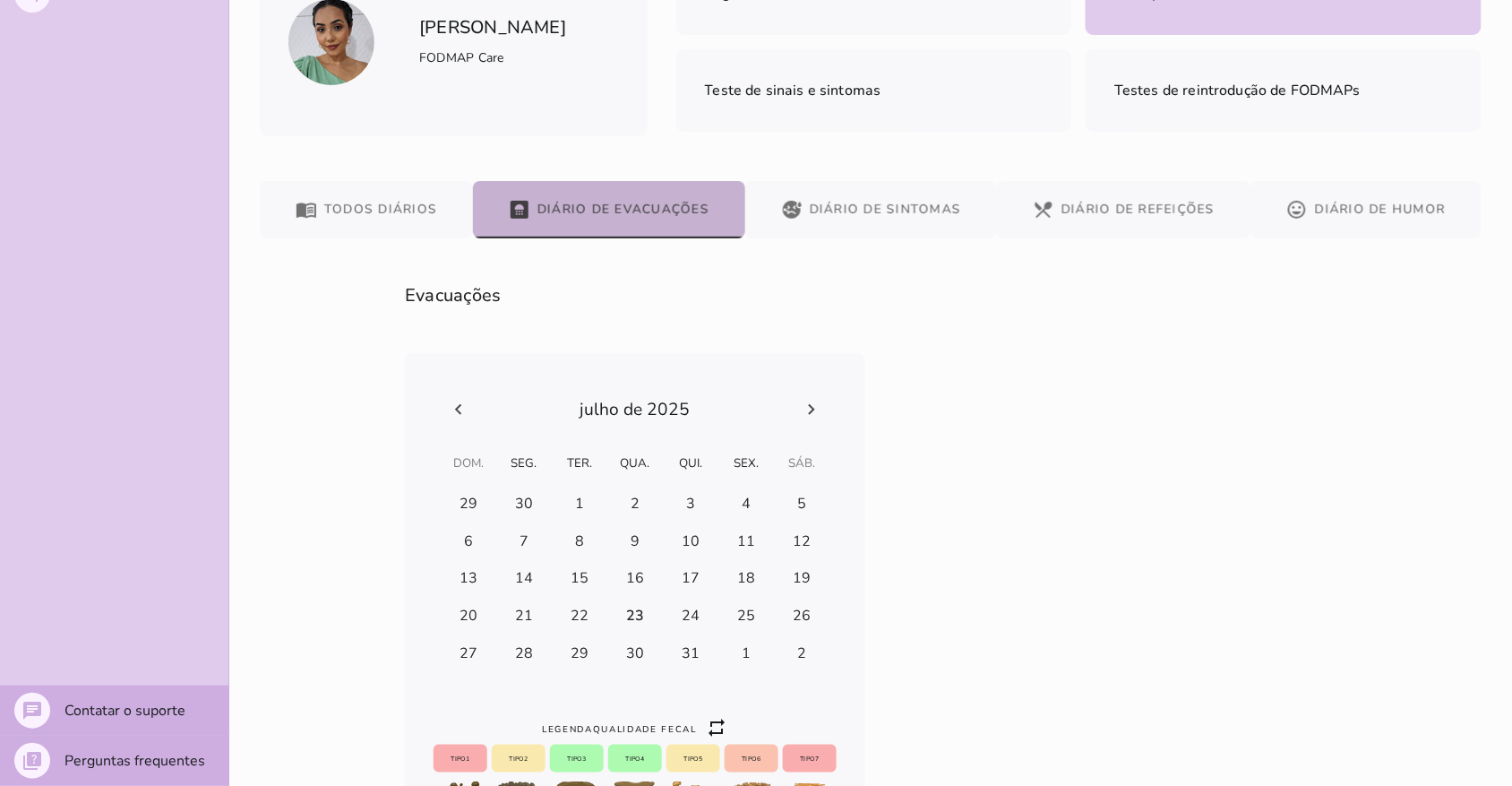 scroll, scrollTop: 272, scrollLeft: 0, axis: vertical 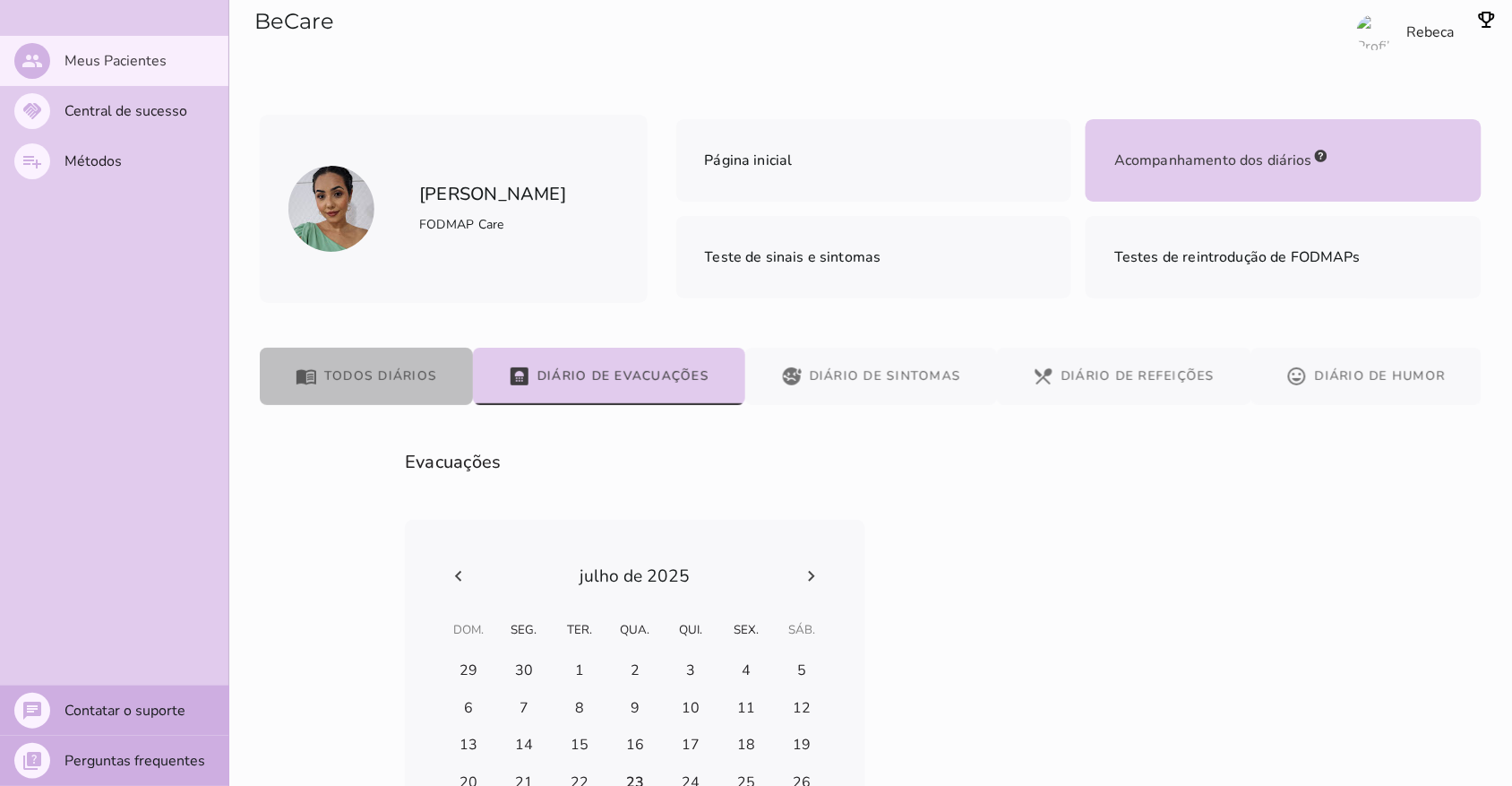 click on "menu_book
Todos diários" at bounding box center [366, 376] 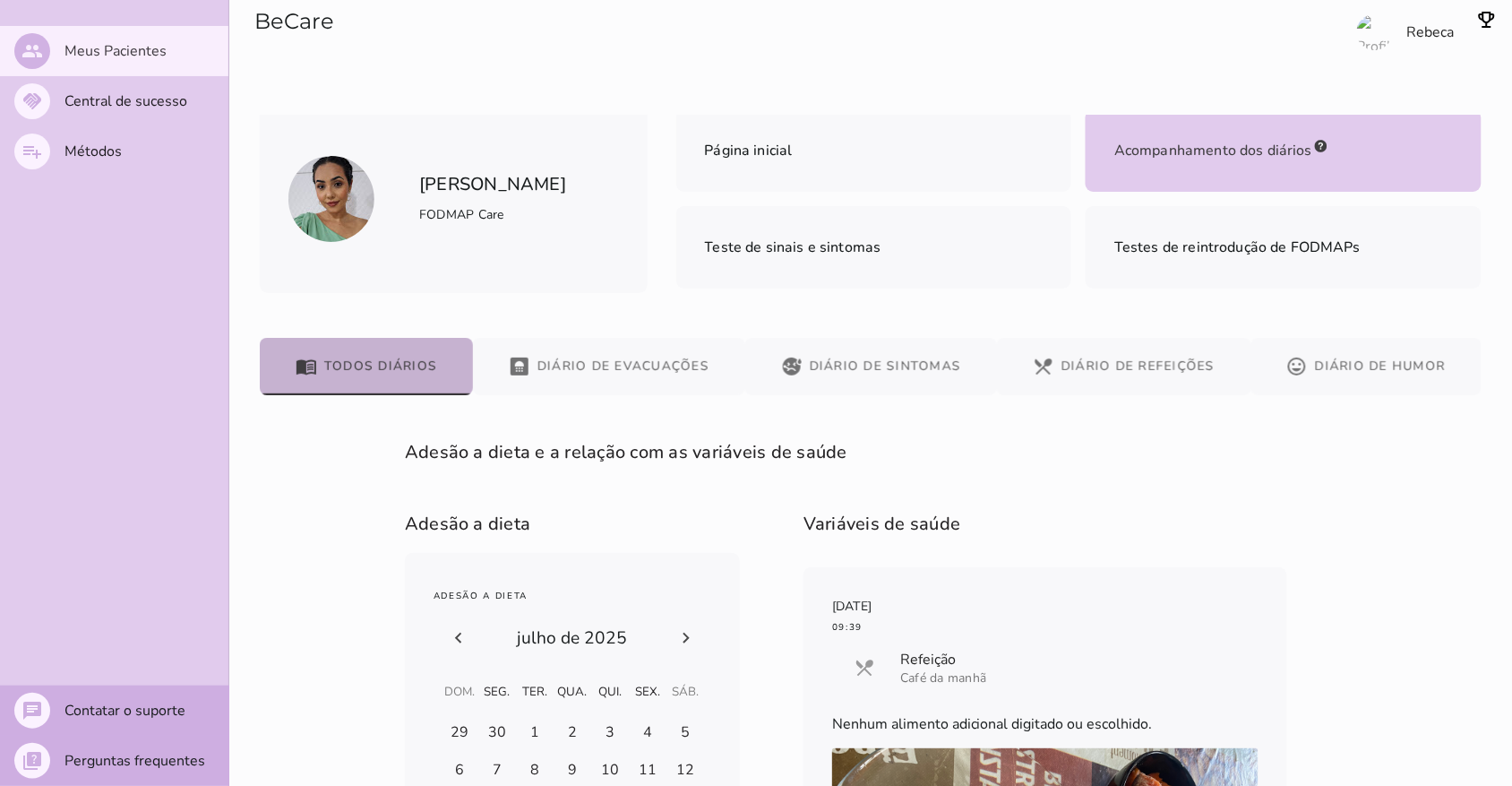 scroll, scrollTop: 0, scrollLeft: 0, axis: both 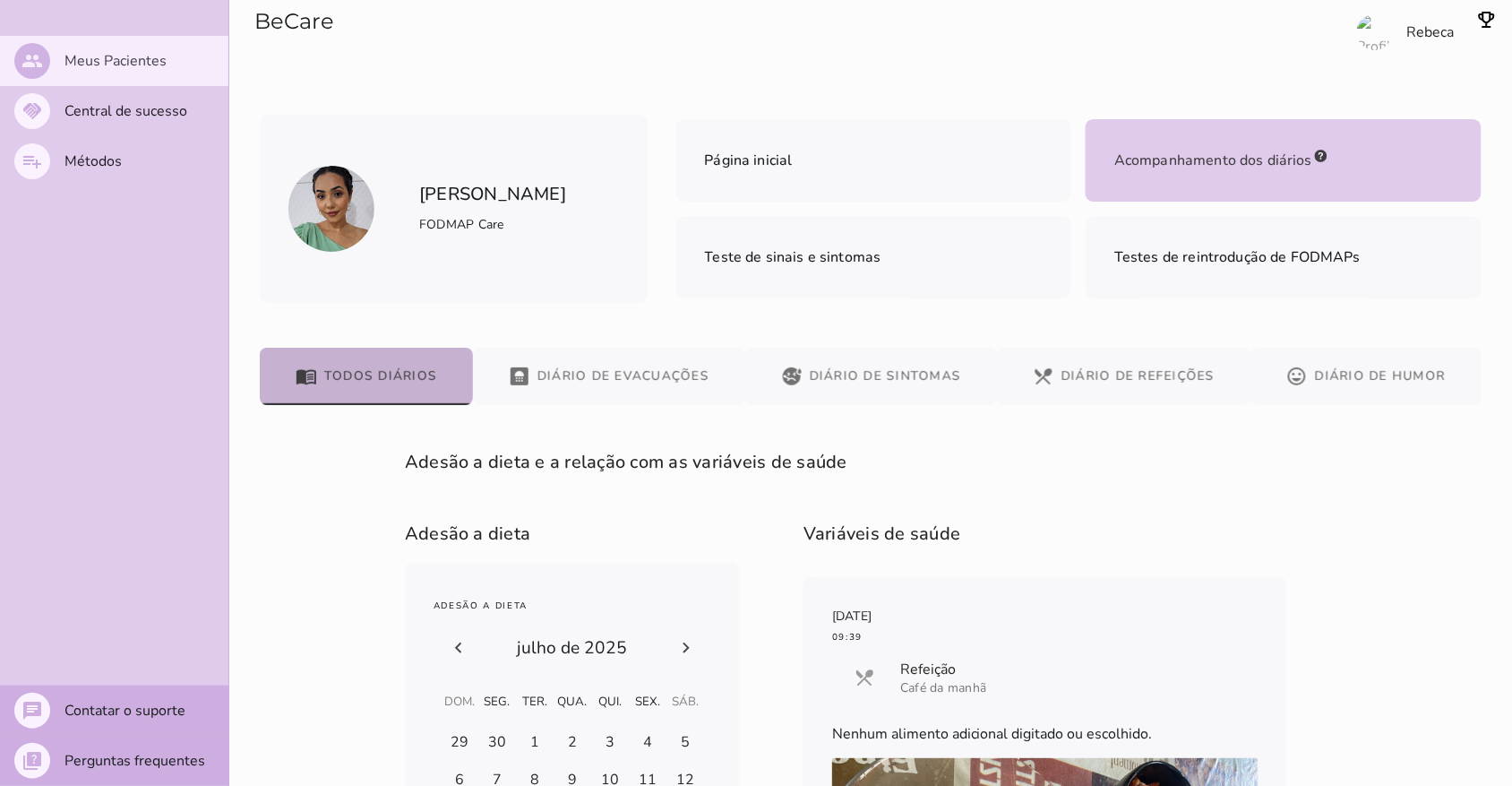 drag, startPoint x: 139, startPoint y: 65, endPoint x: 193, endPoint y: 97, distance: 62.769419 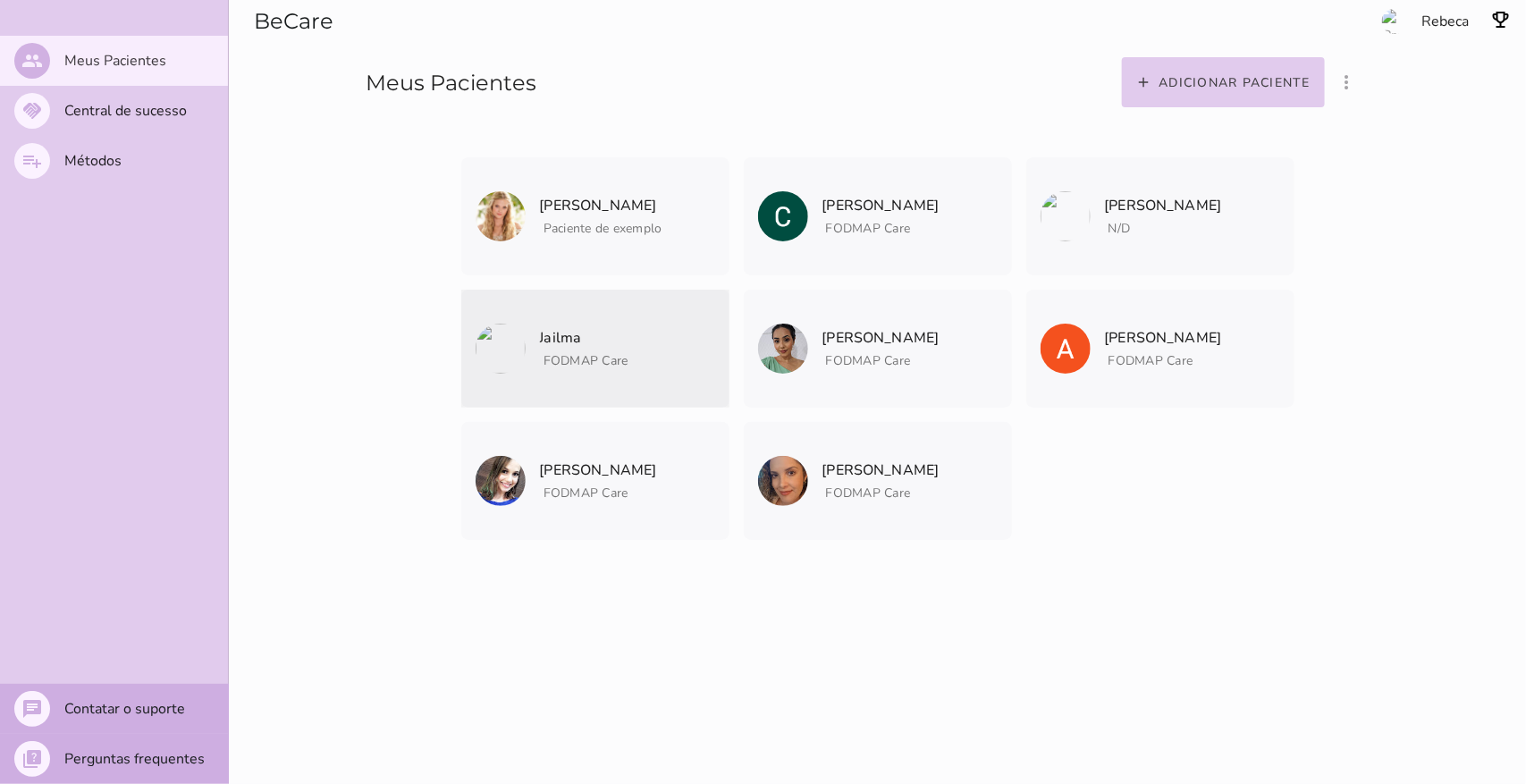 click on "FODMAP Care" 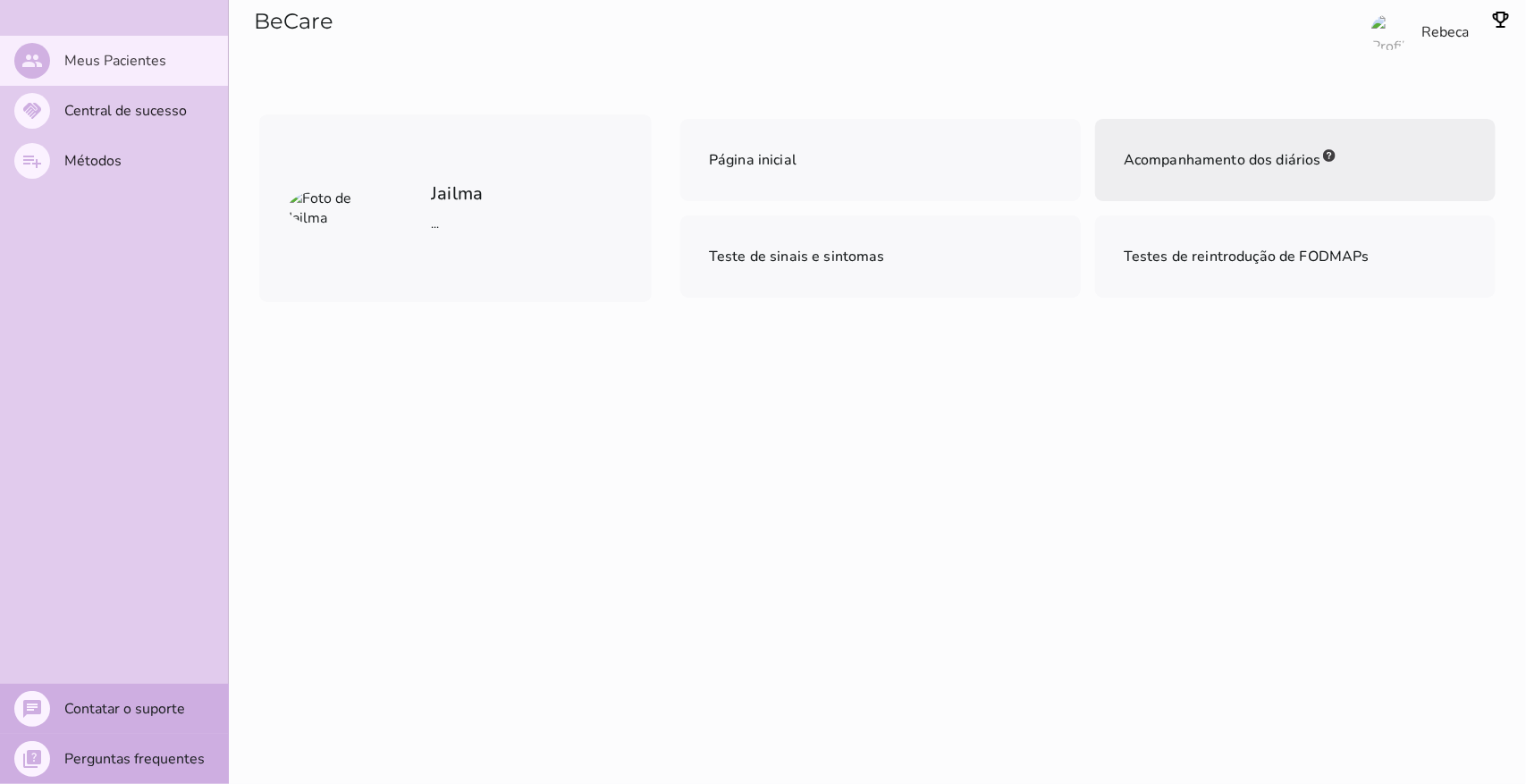 click on "Acompanhamento dos diários" at bounding box center (1222, 160) 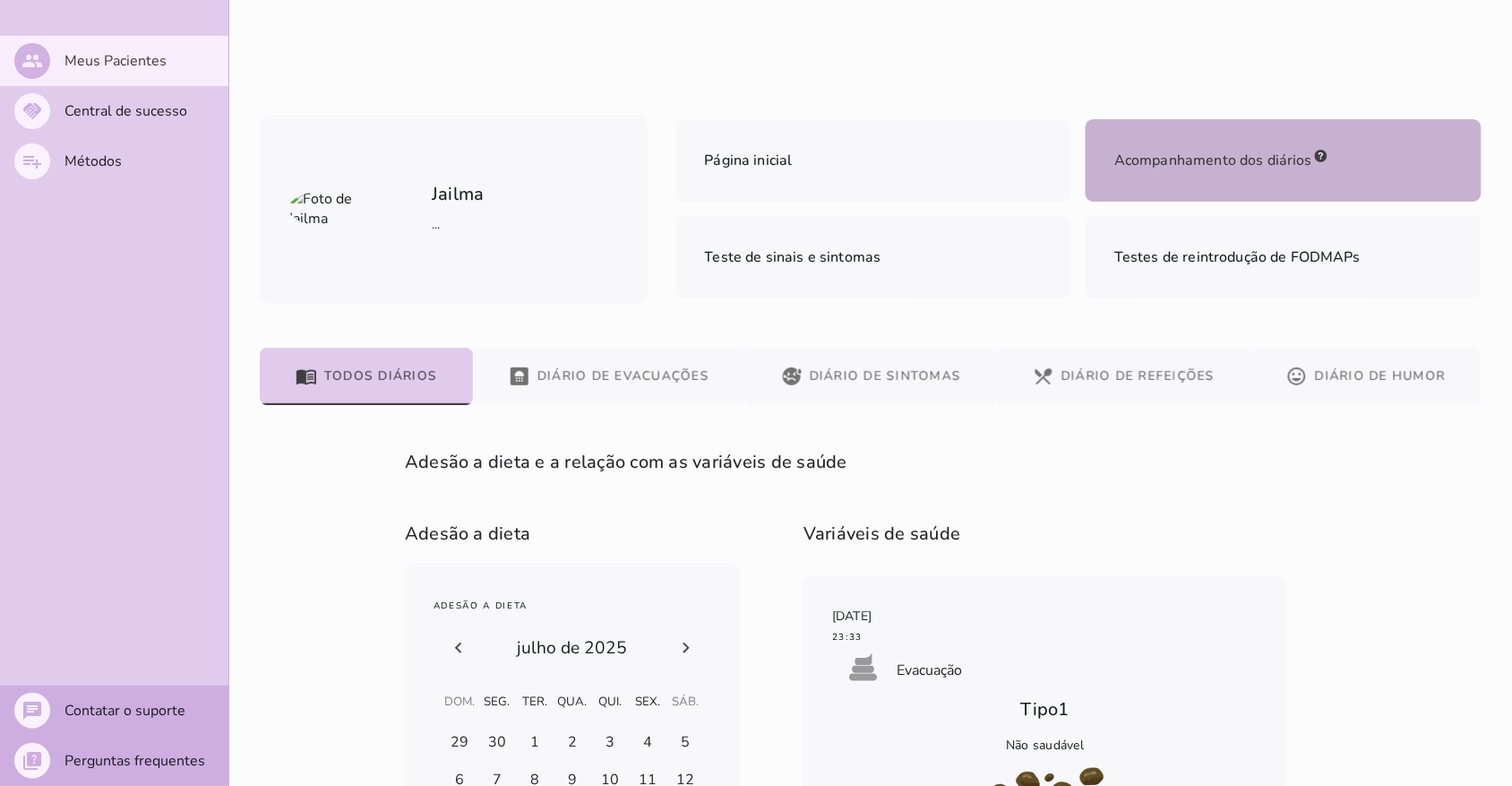 scroll, scrollTop: 278, scrollLeft: 0, axis: vertical 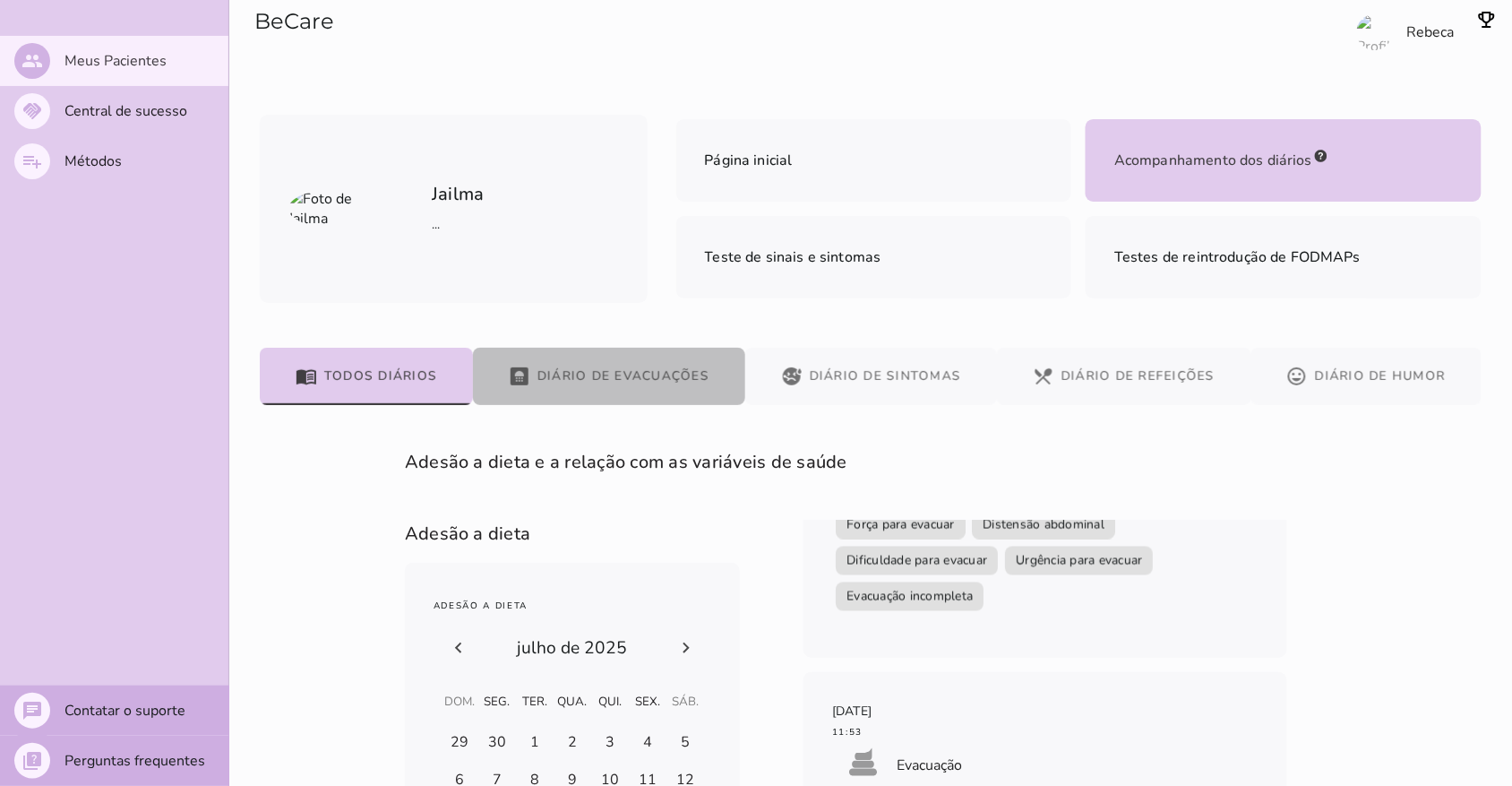 click on "bathroom
Diário de Evacuações" at bounding box center [609, 376] 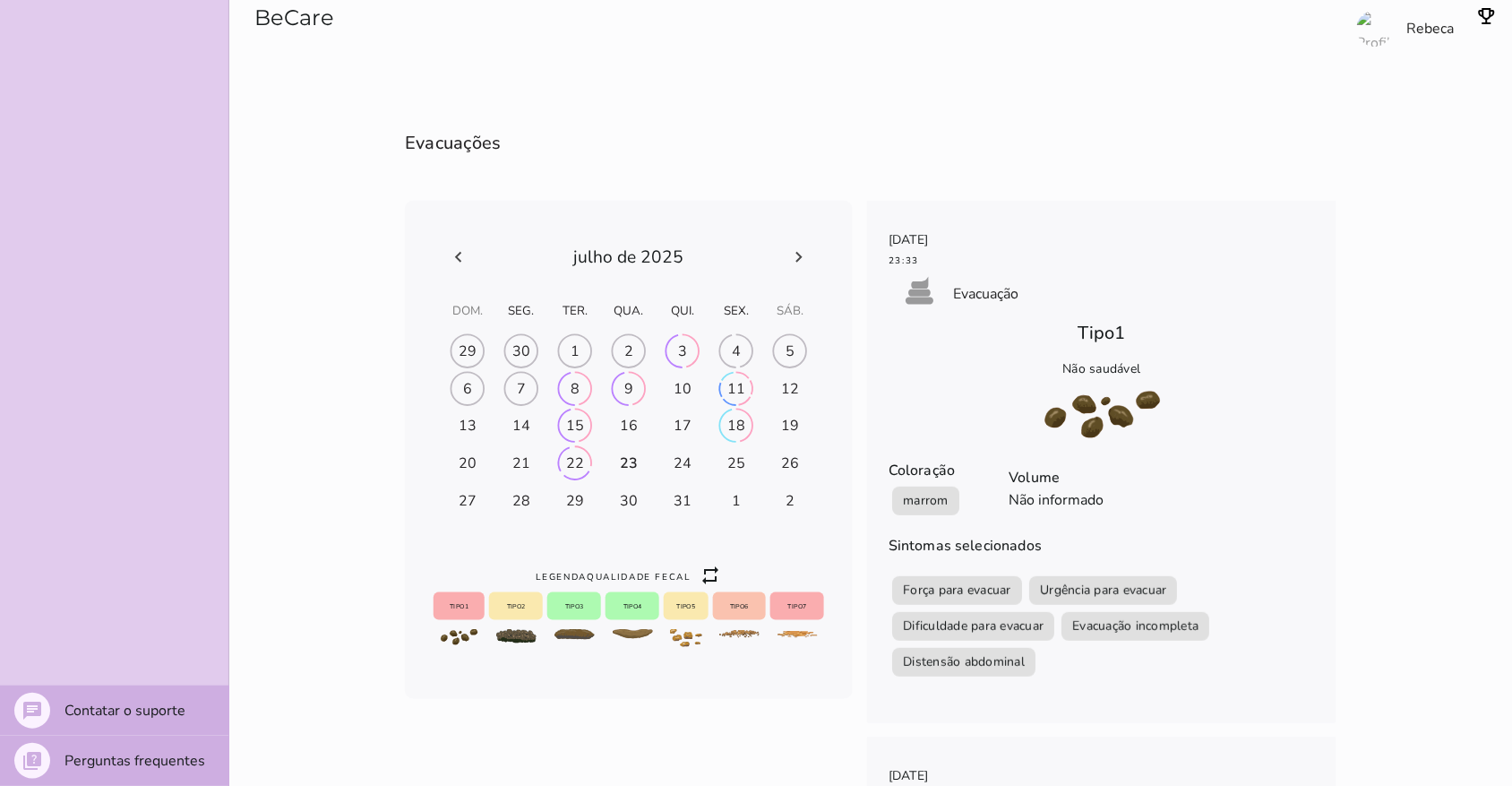 scroll, scrollTop: 314, scrollLeft: 0, axis: vertical 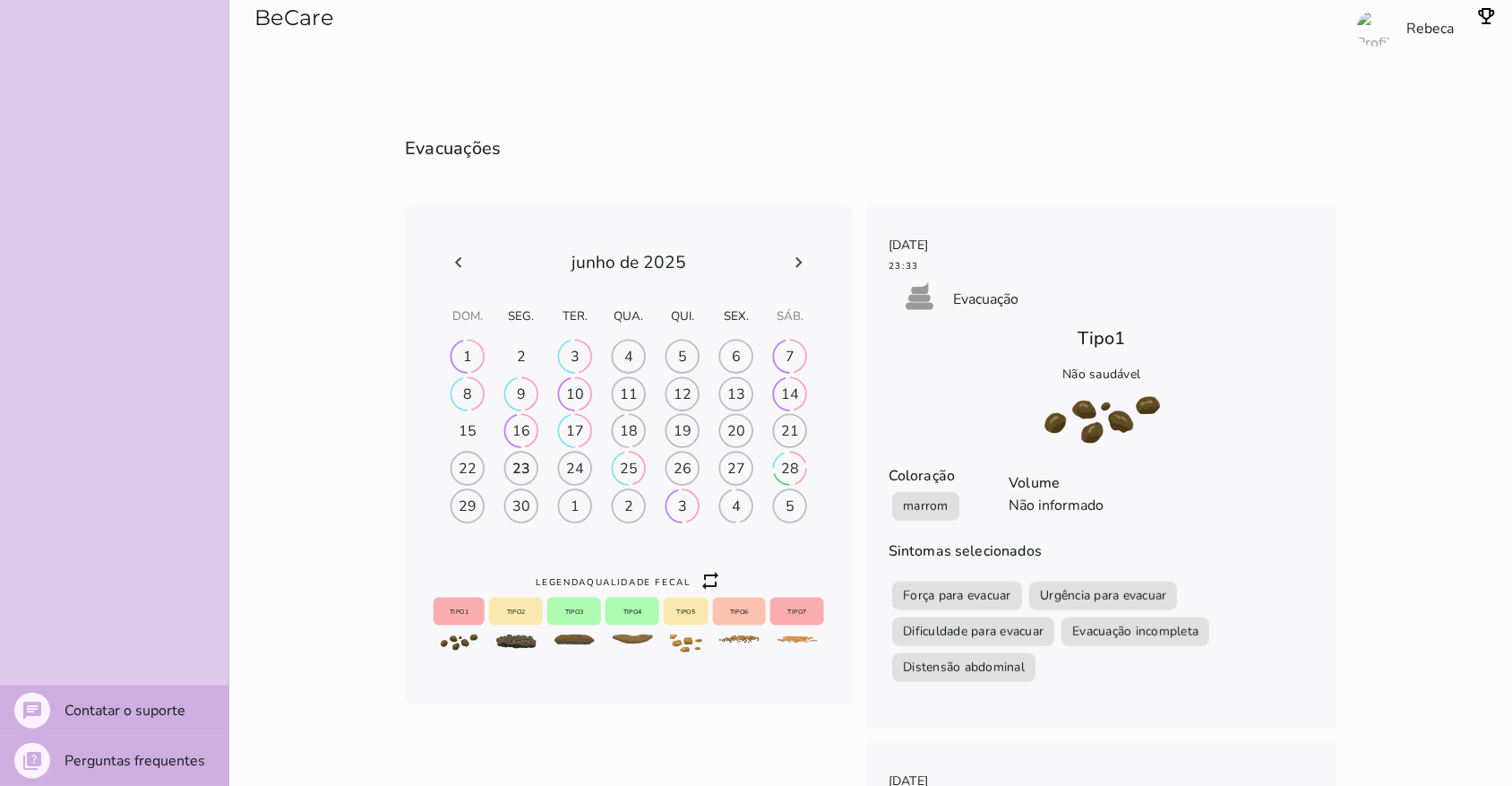 click 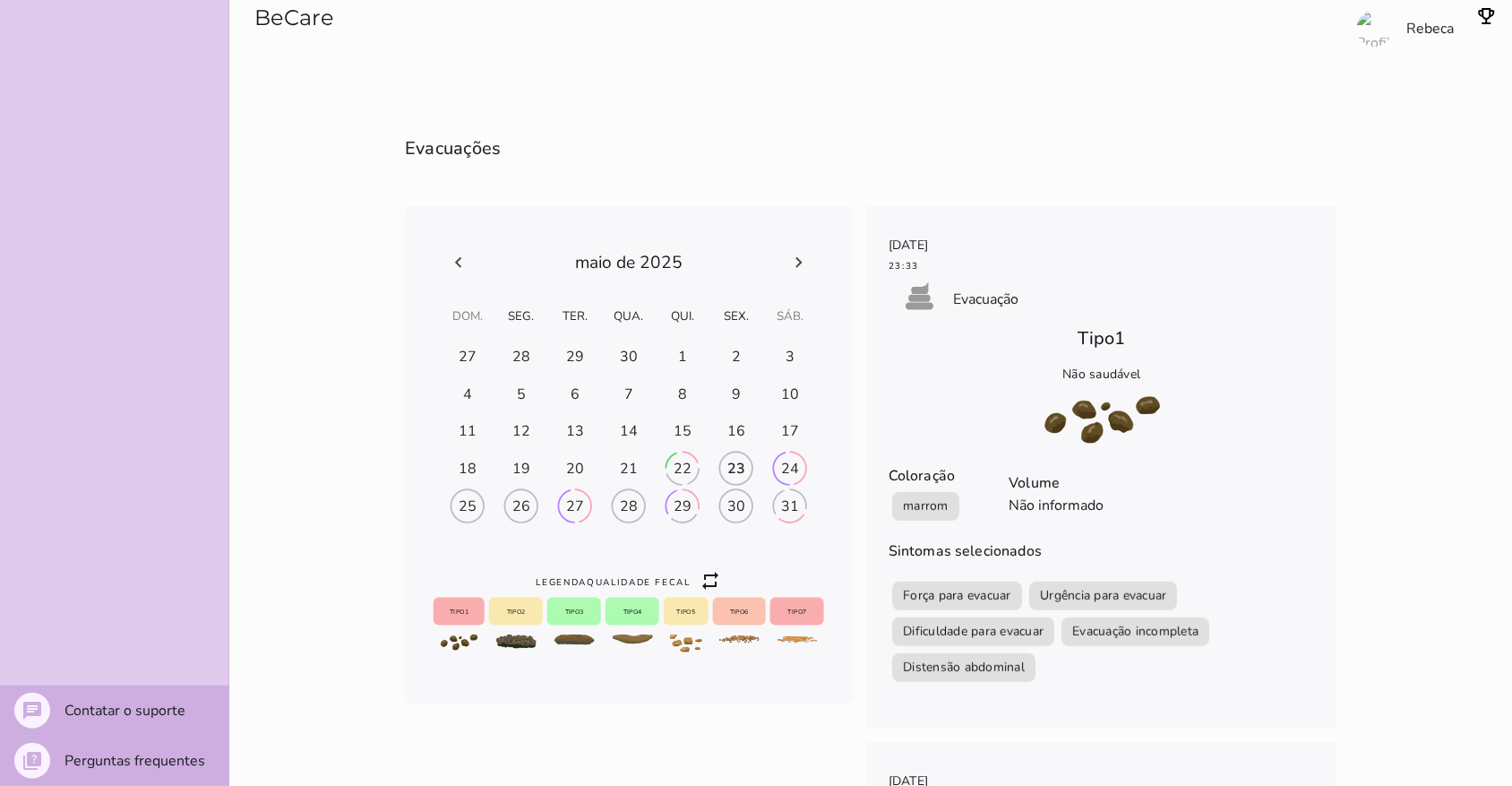click 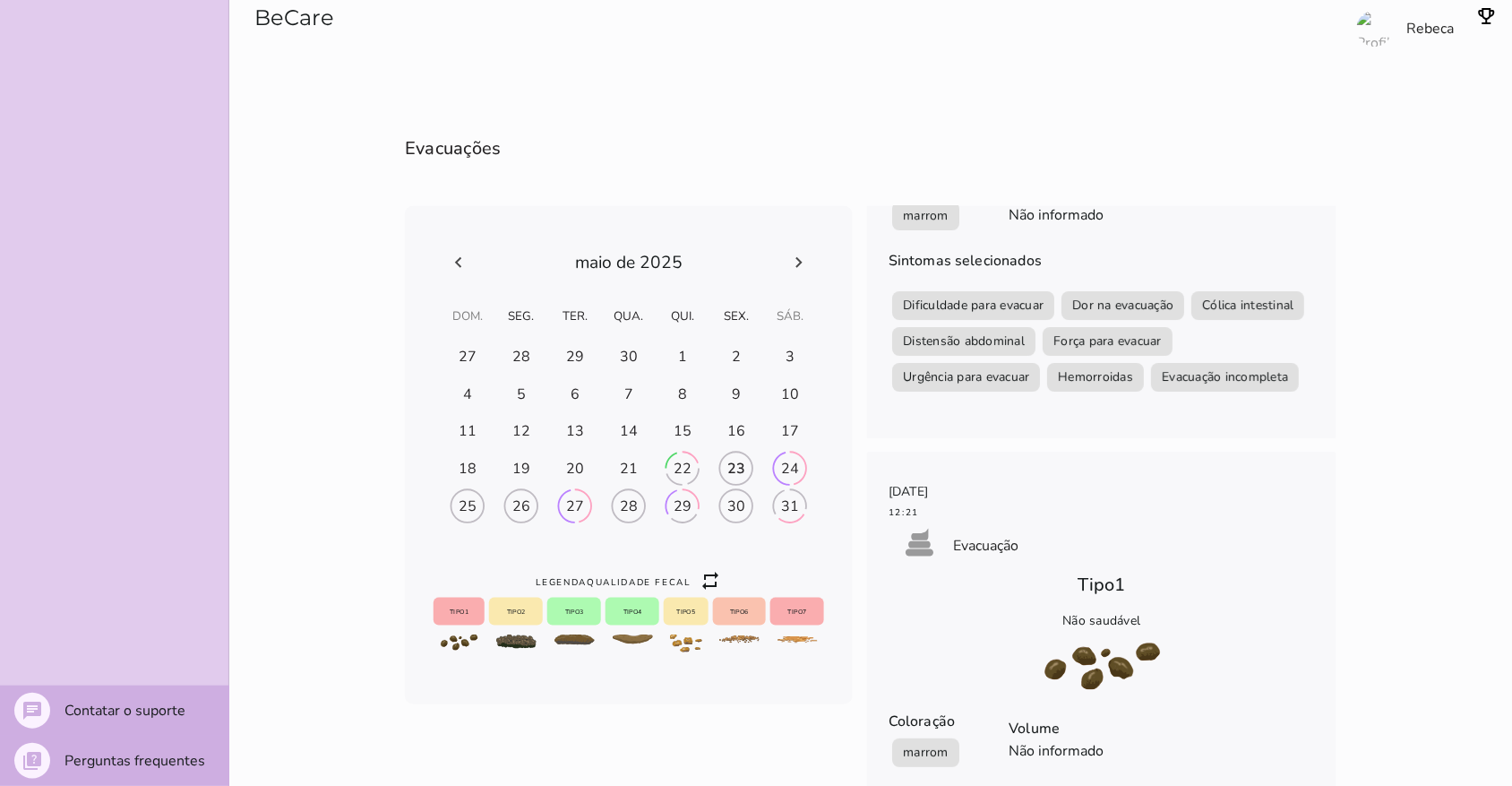 scroll, scrollTop: 12283, scrollLeft: 0, axis: vertical 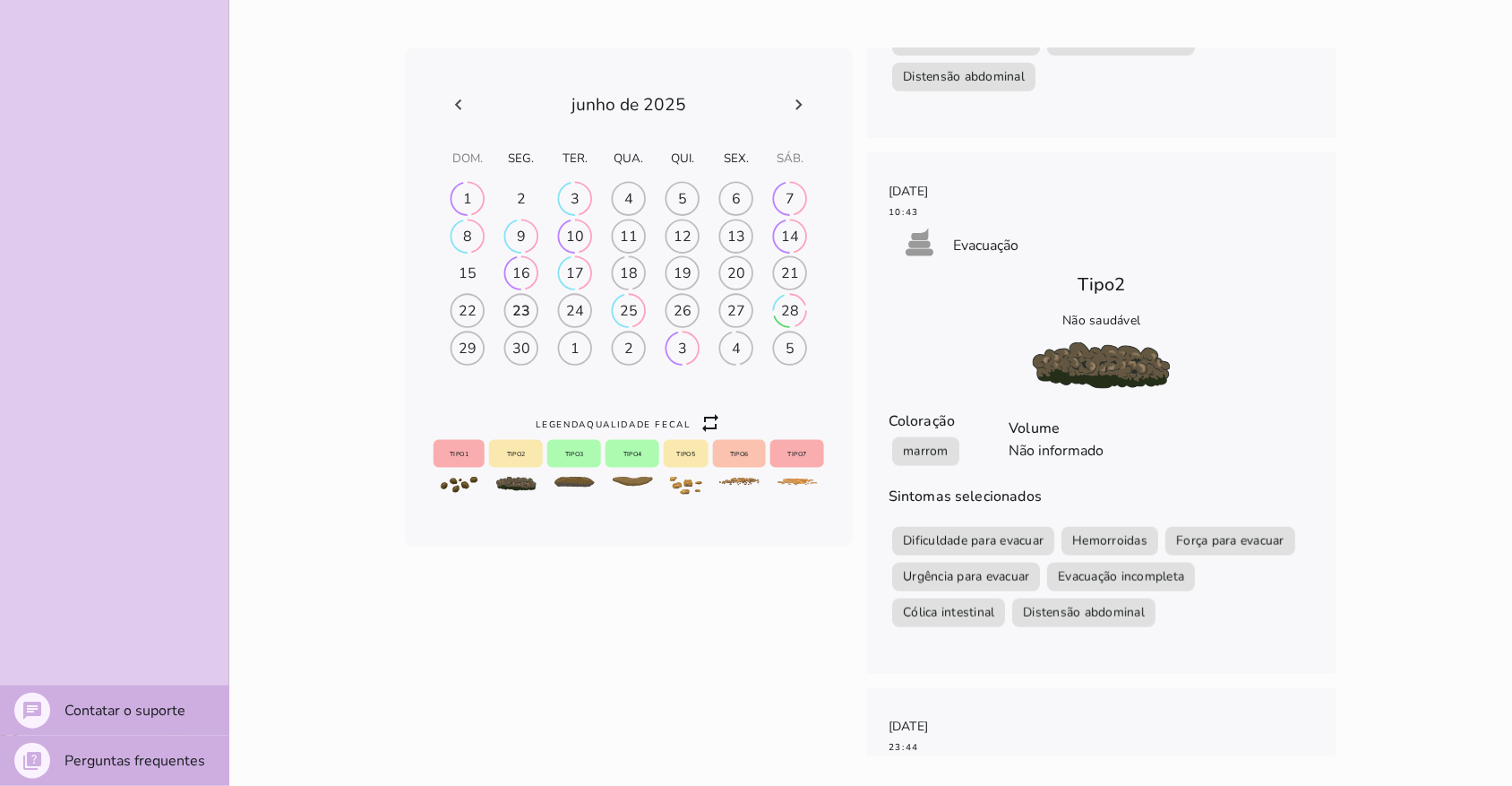 click 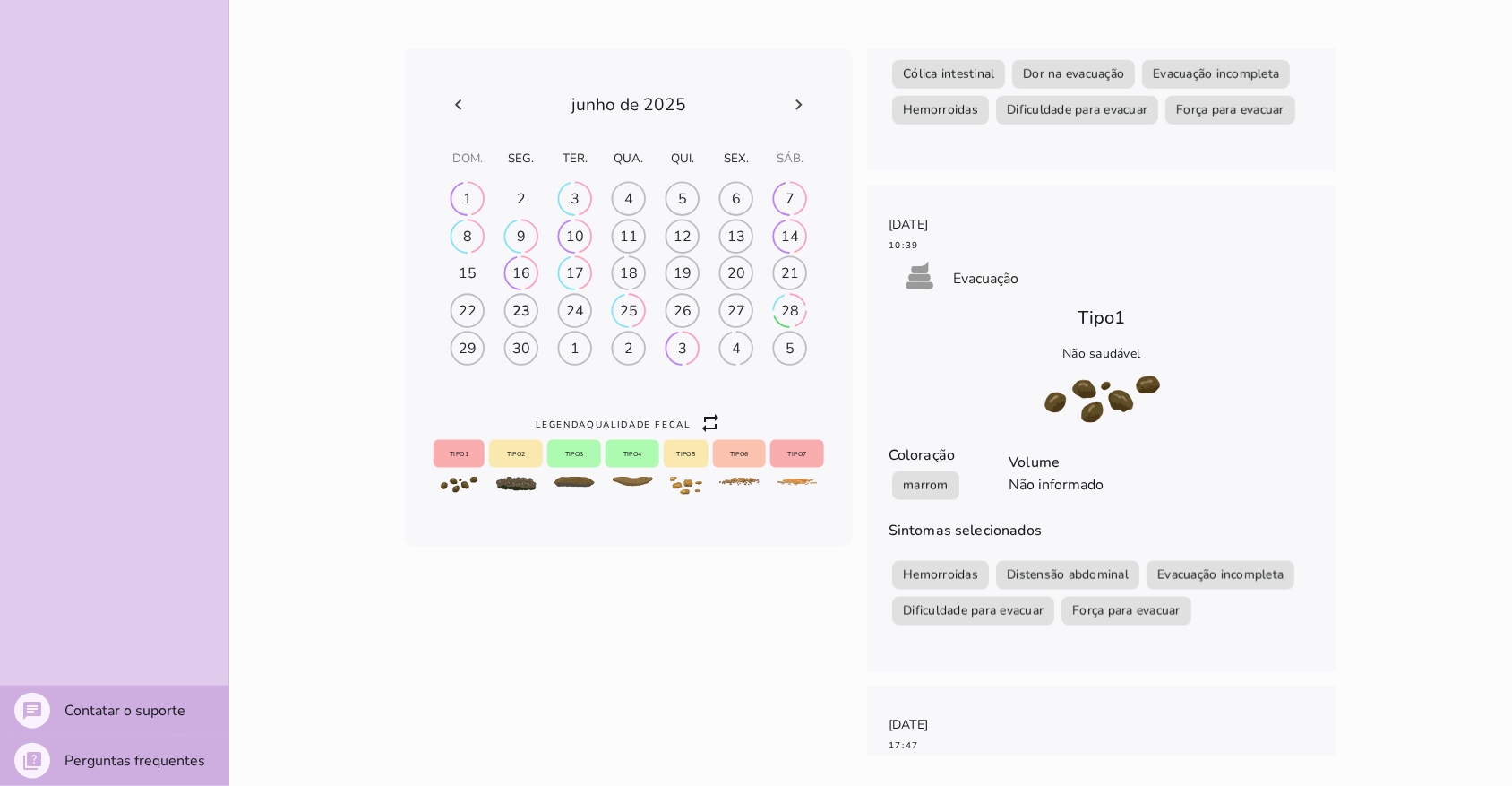scroll, scrollTop: 12964, scrollLeft: 0, axis: vertical 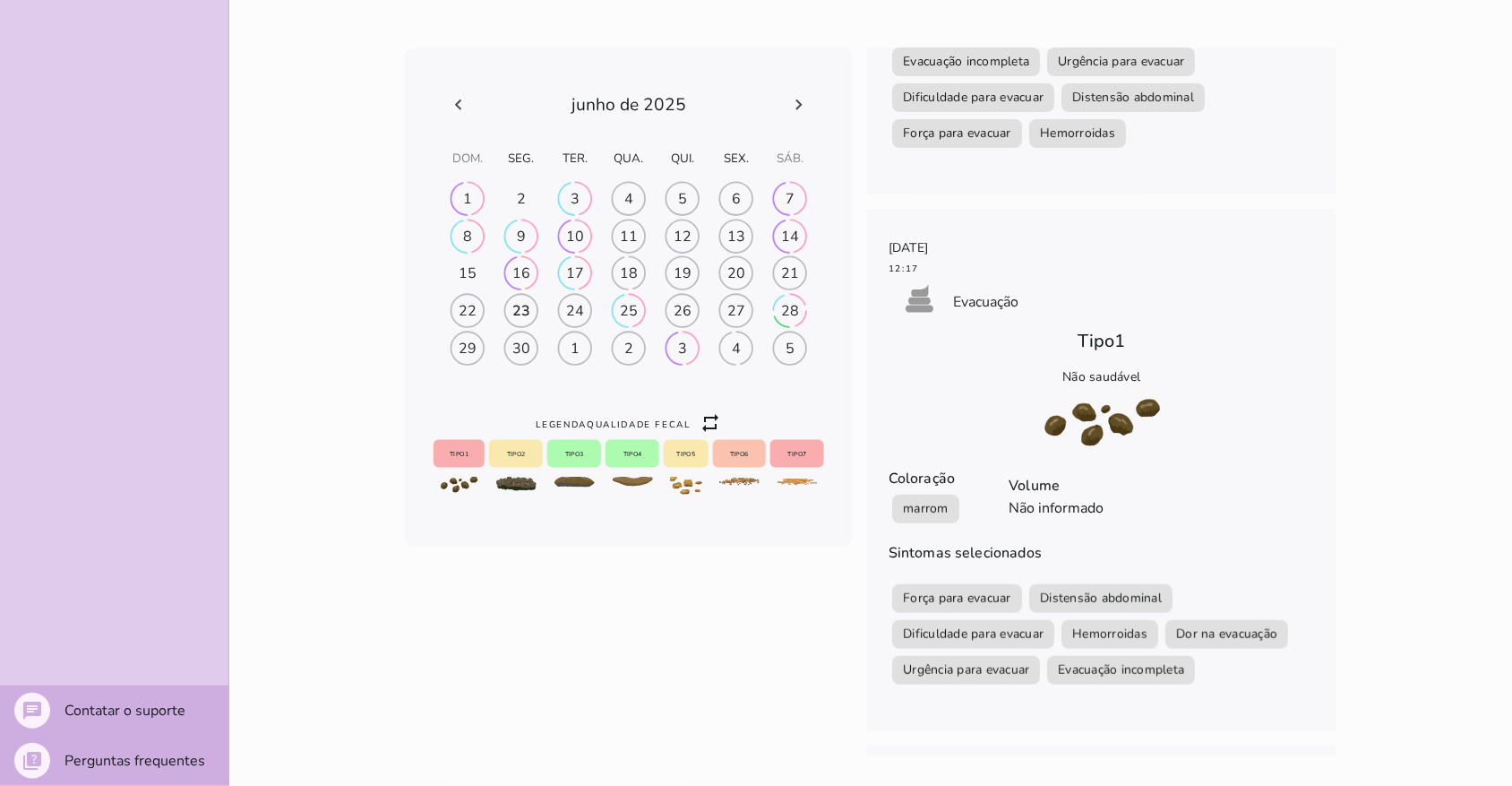 click on "[DATE]
12:17
poop
Evacuação
Tipo  1
Não saudável
Coloração
marrom
Volume
Não informado
Sintomas selecionados
Força para evacuar Distensão abdominal Dificuldade para evacuar Hemorroidas Dor na evacuação Urgência para evacuar Evacuação incompleta" at bounding box center [1102, 470] 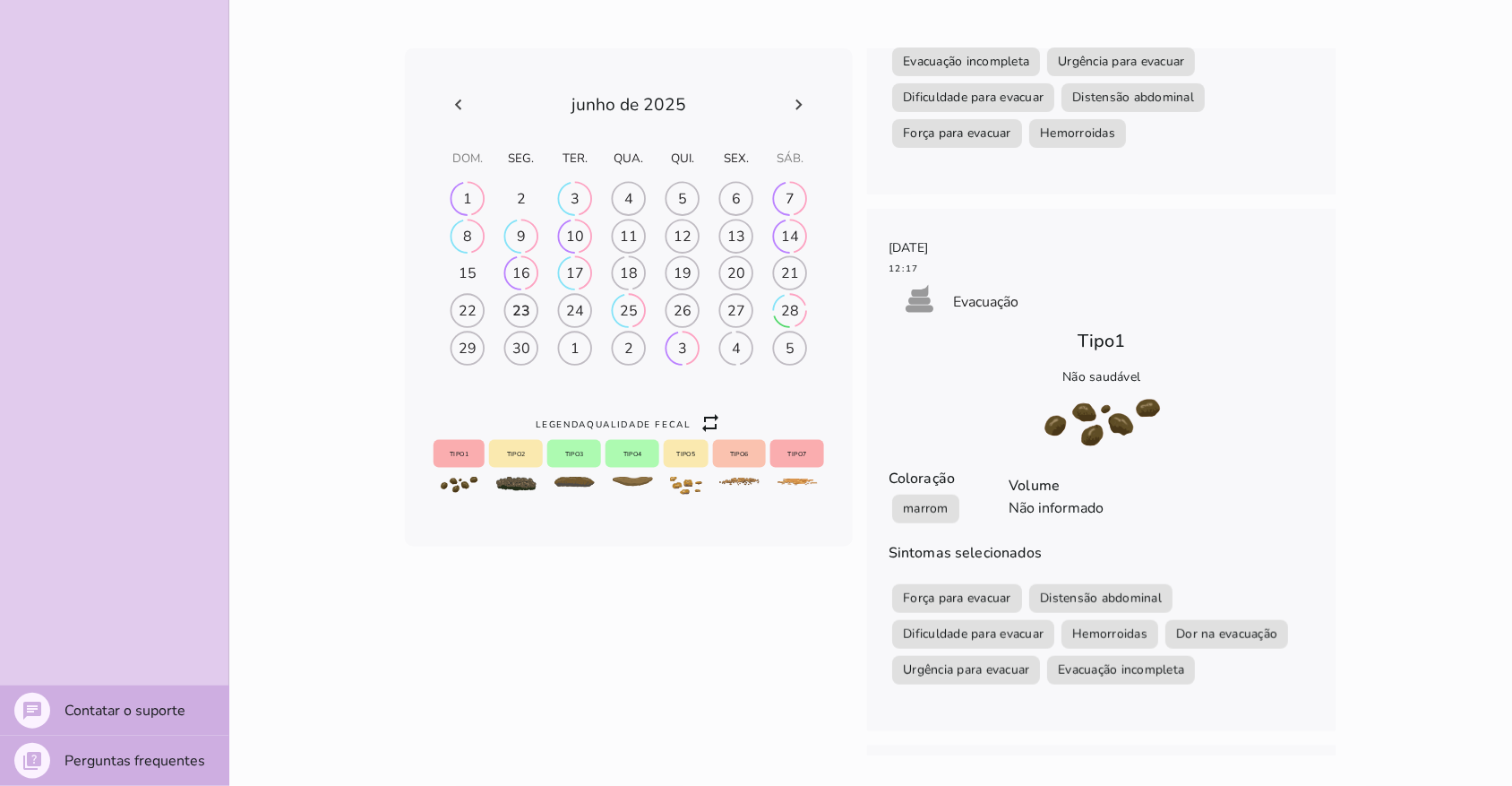 drag, startPoint x: 1290, startPoint y: 276, endPoint x: 1287, endPoint y: 253, distance: 23.194827 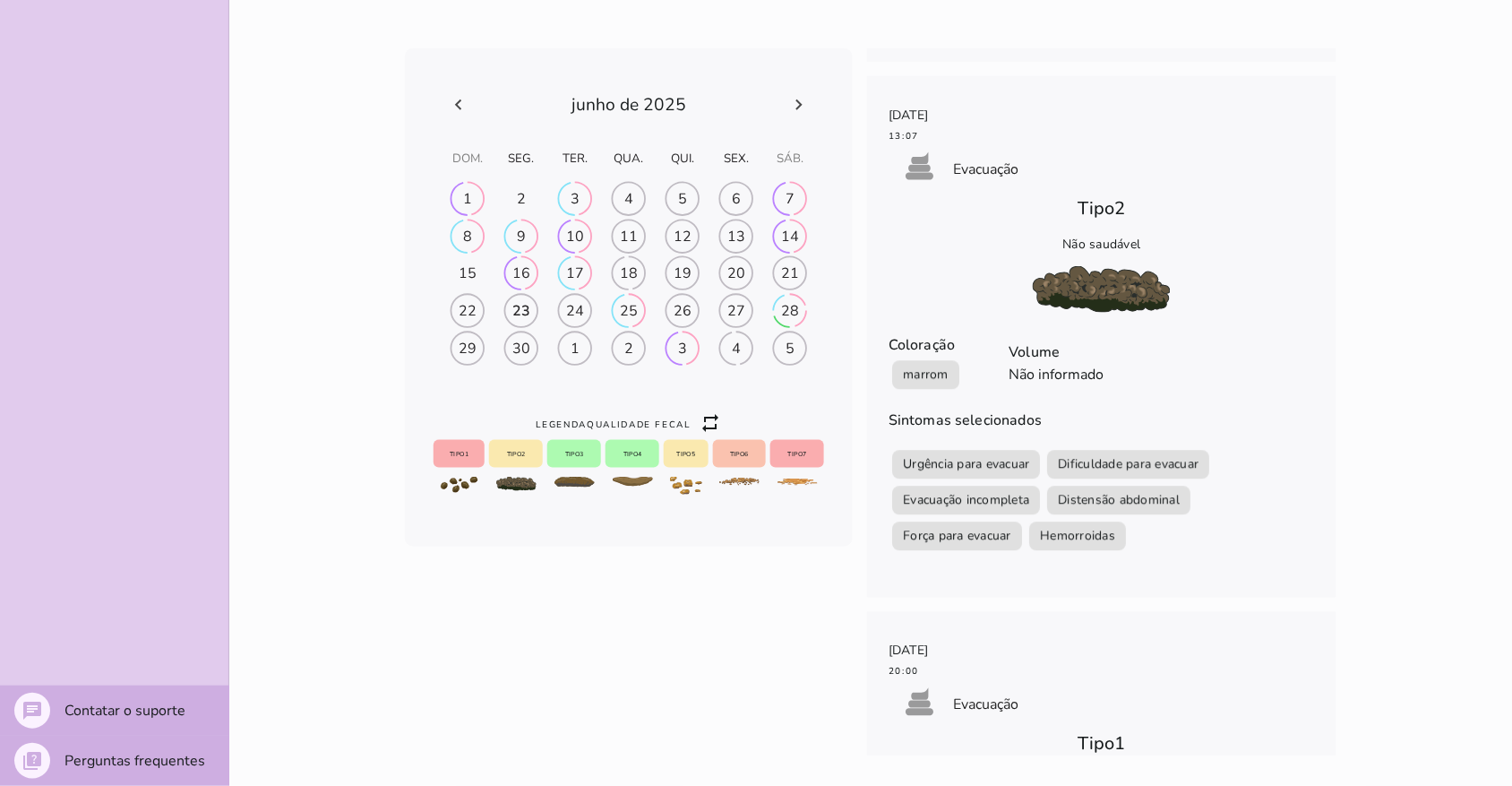 scroll, scrollTop: 3147, scrollLeft: 0, axis: vertical 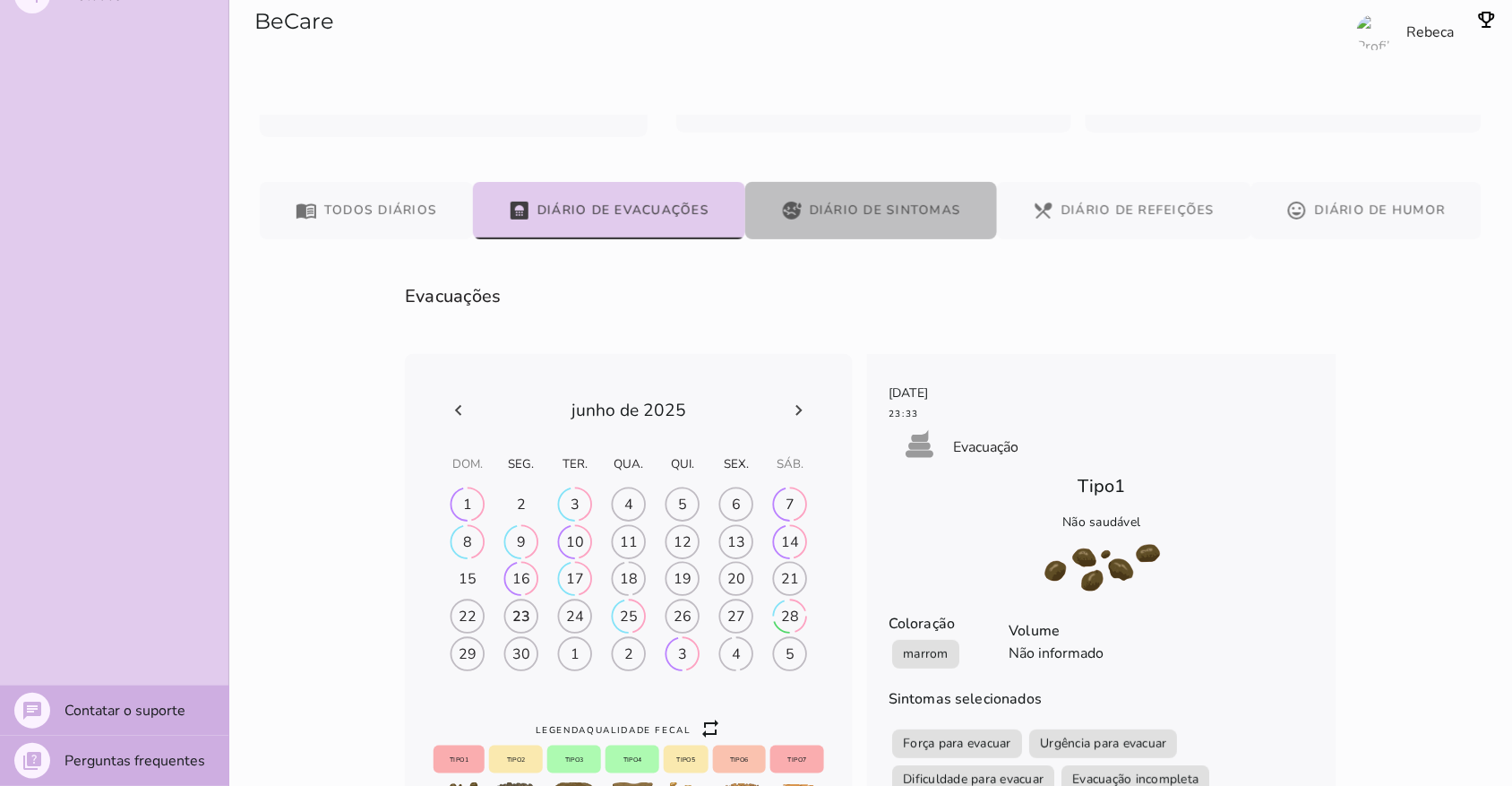 click on "sick
Diário de Sintomas" at bounding box center (871, 211) 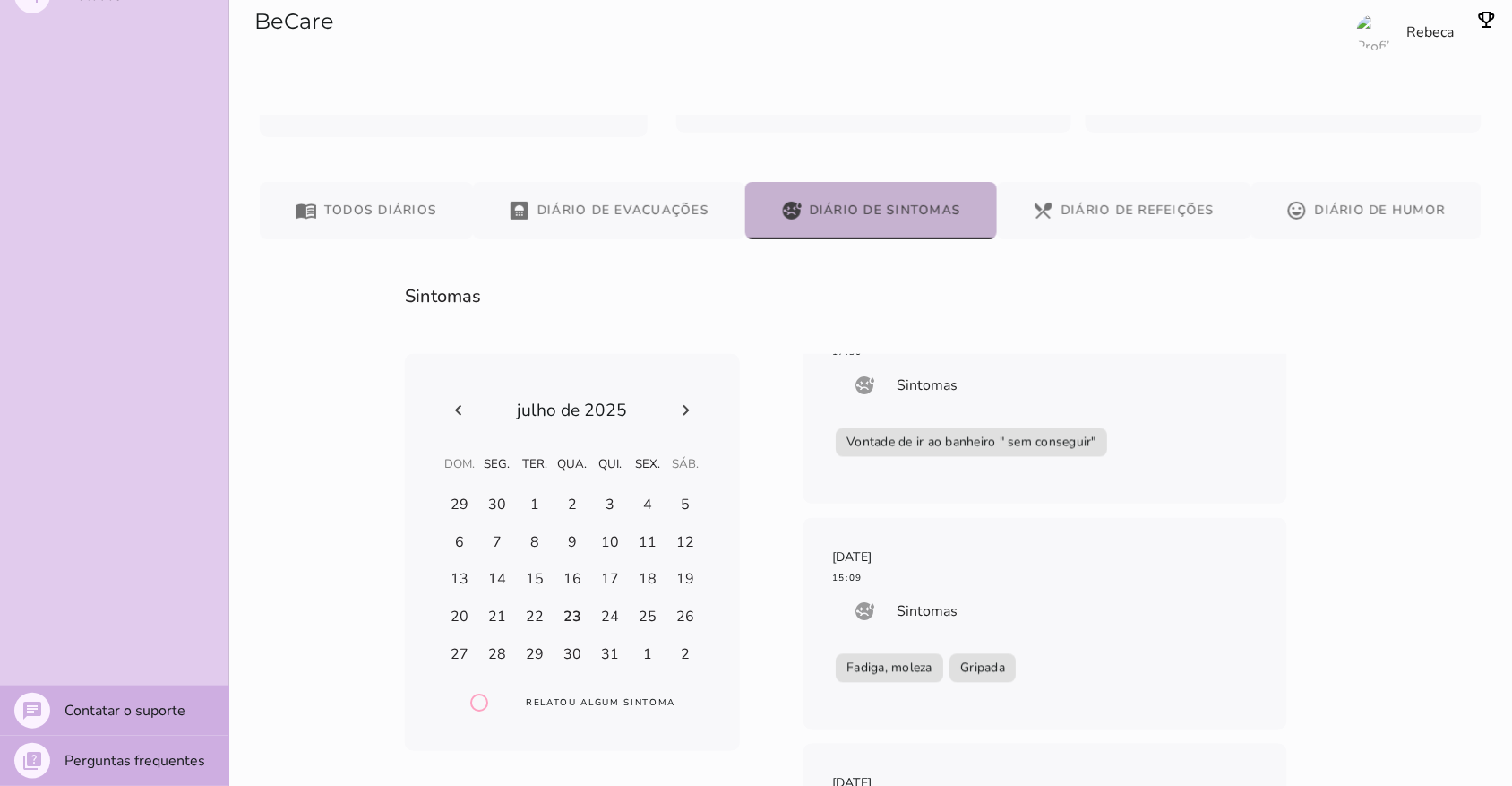 scroll, scrollTop: 1029, scrollLeft: 0, axis: vertical 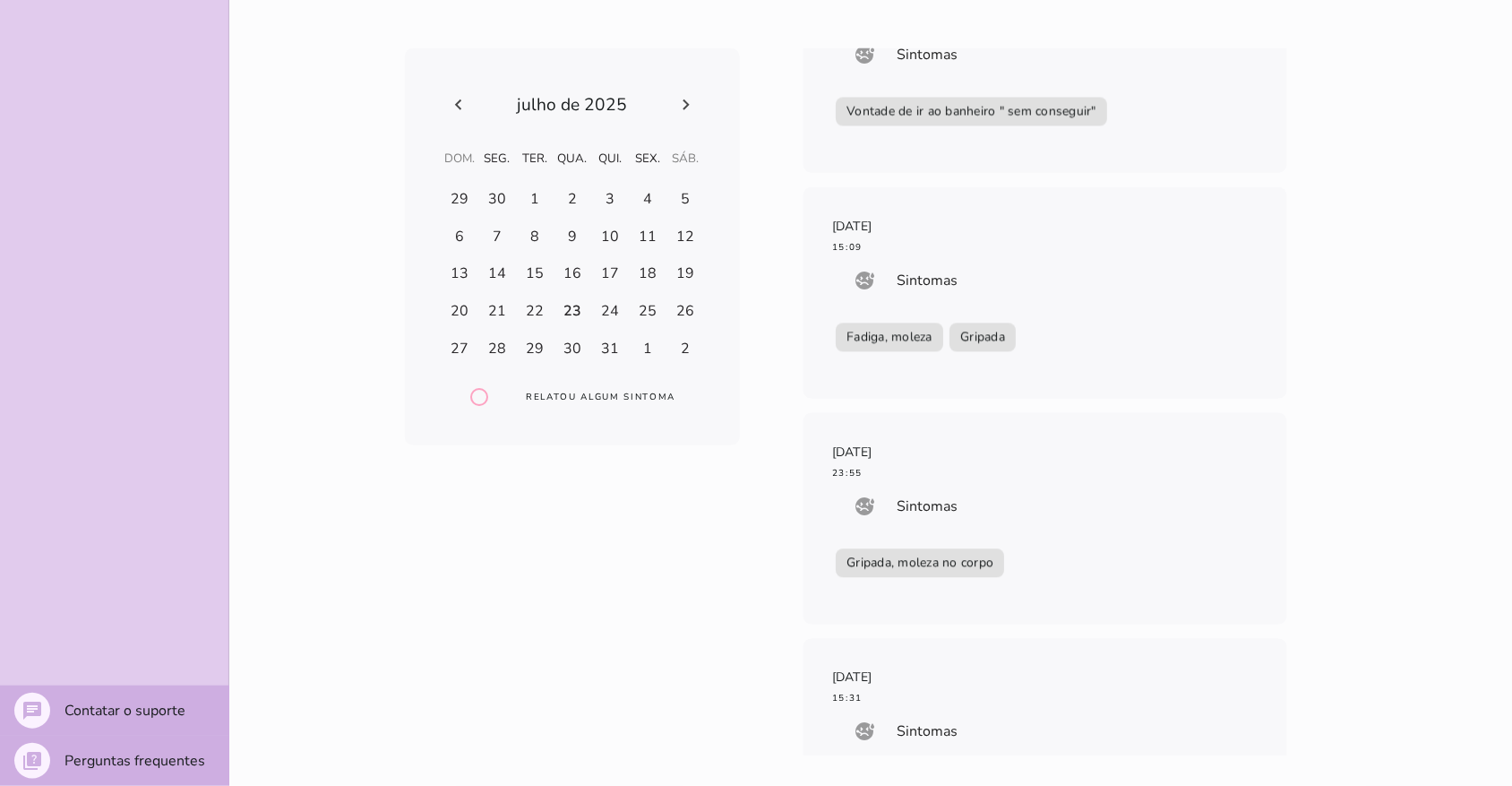click on "[DATE]
11:36
sick
Sintomas
[GEOGRAPHIC_DATA]
[DATE]
19:53
sick
Sintomas
Inchaço visível do abdômen Estufada e desconfortavel
[DATE]
10:45
sick
Sintomas
Inchaço visível do abdômen Sensação de inchaço Enxaqueca
[DATE]
17:31
sick
Sintomas
Perda de cabelo Inchaço visível do abdômen Distensão abdominal
[DATE]
17:30
sick
Sintomas" at bounding box center (1045, 402) 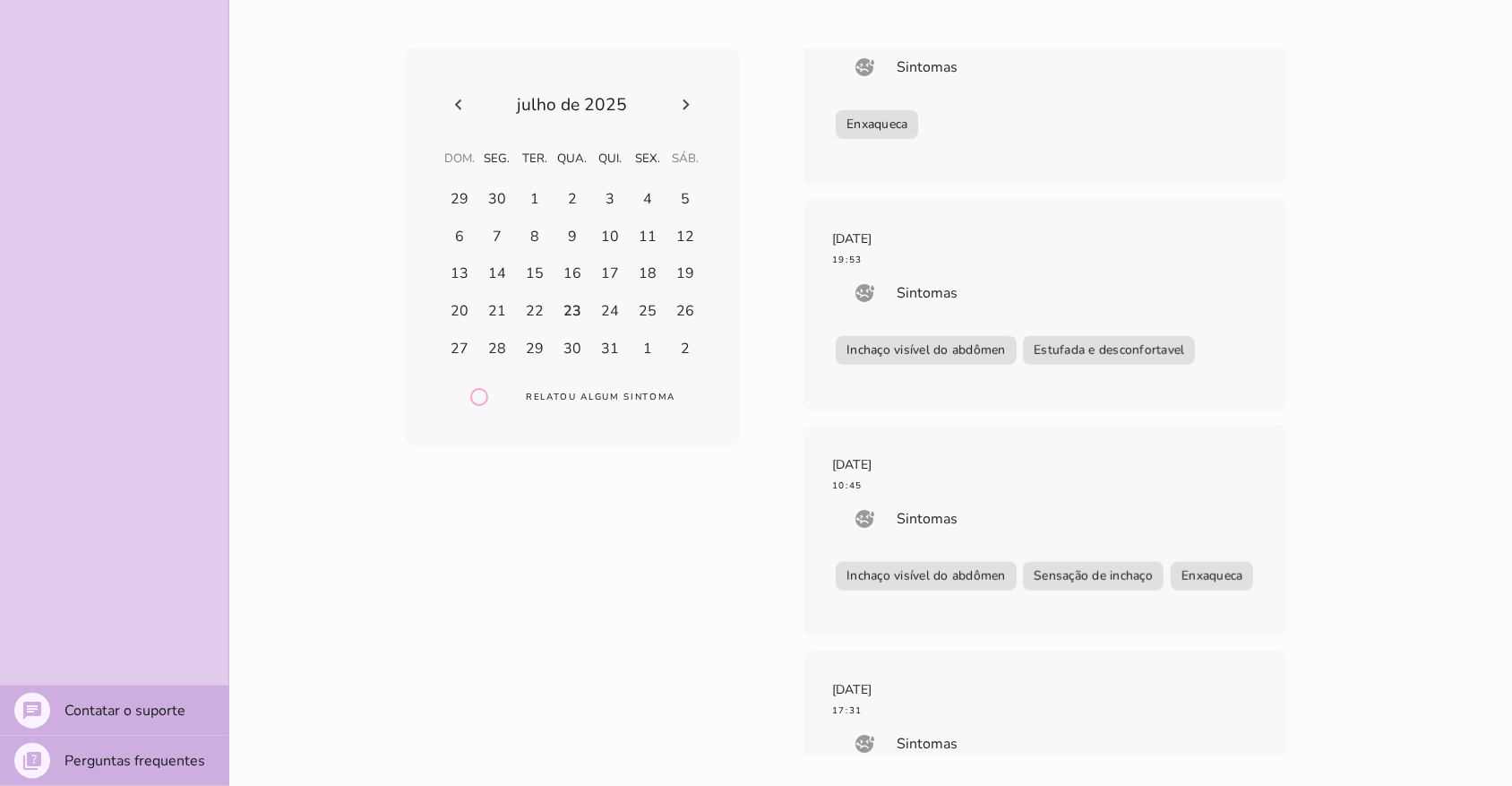 scroll, scrollTop: 0, scrollLeft: 0, axis: both 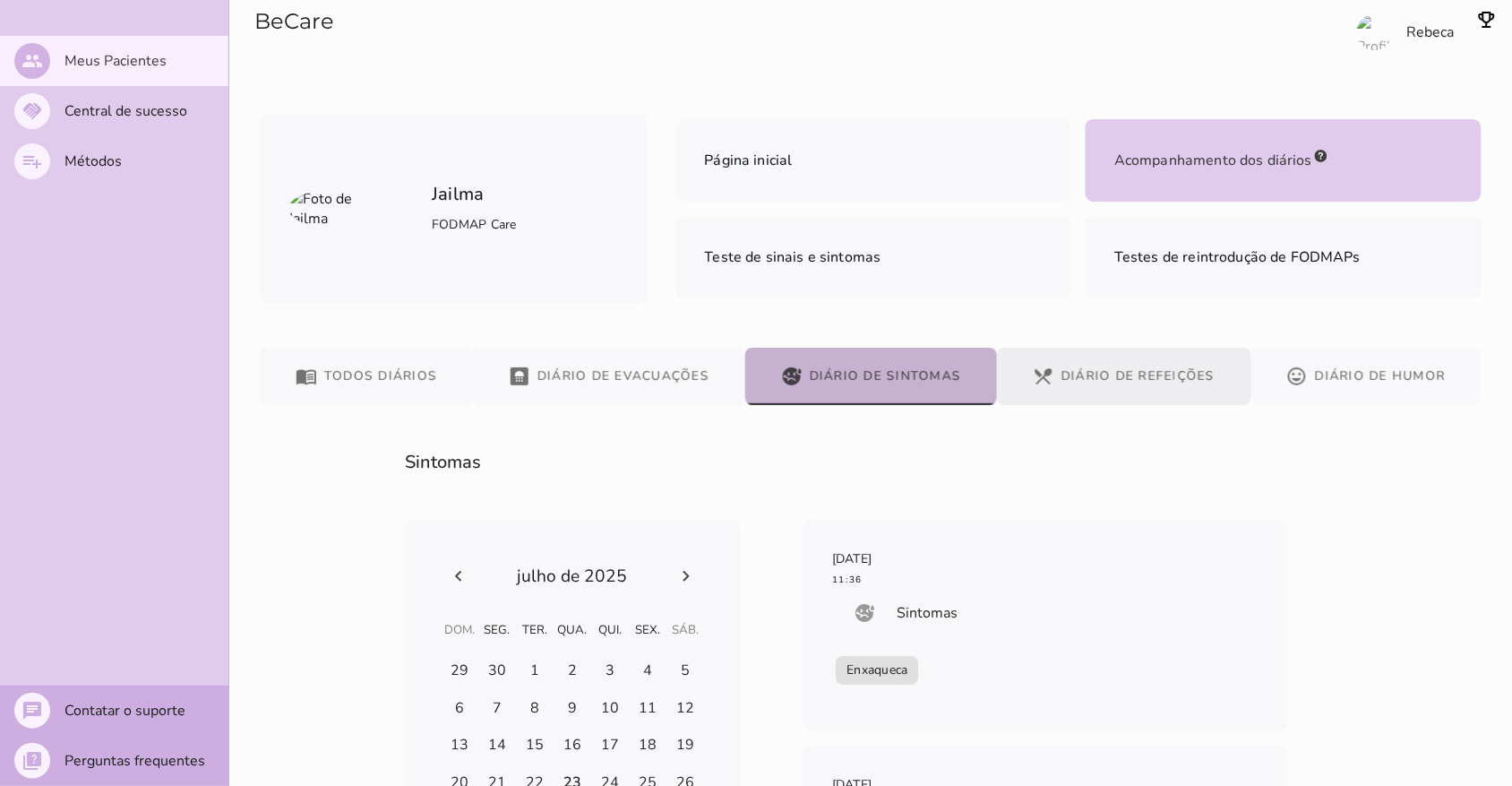 click on "restaurant_menu
Diário de Refeições" at bounding box center (1124, 376) 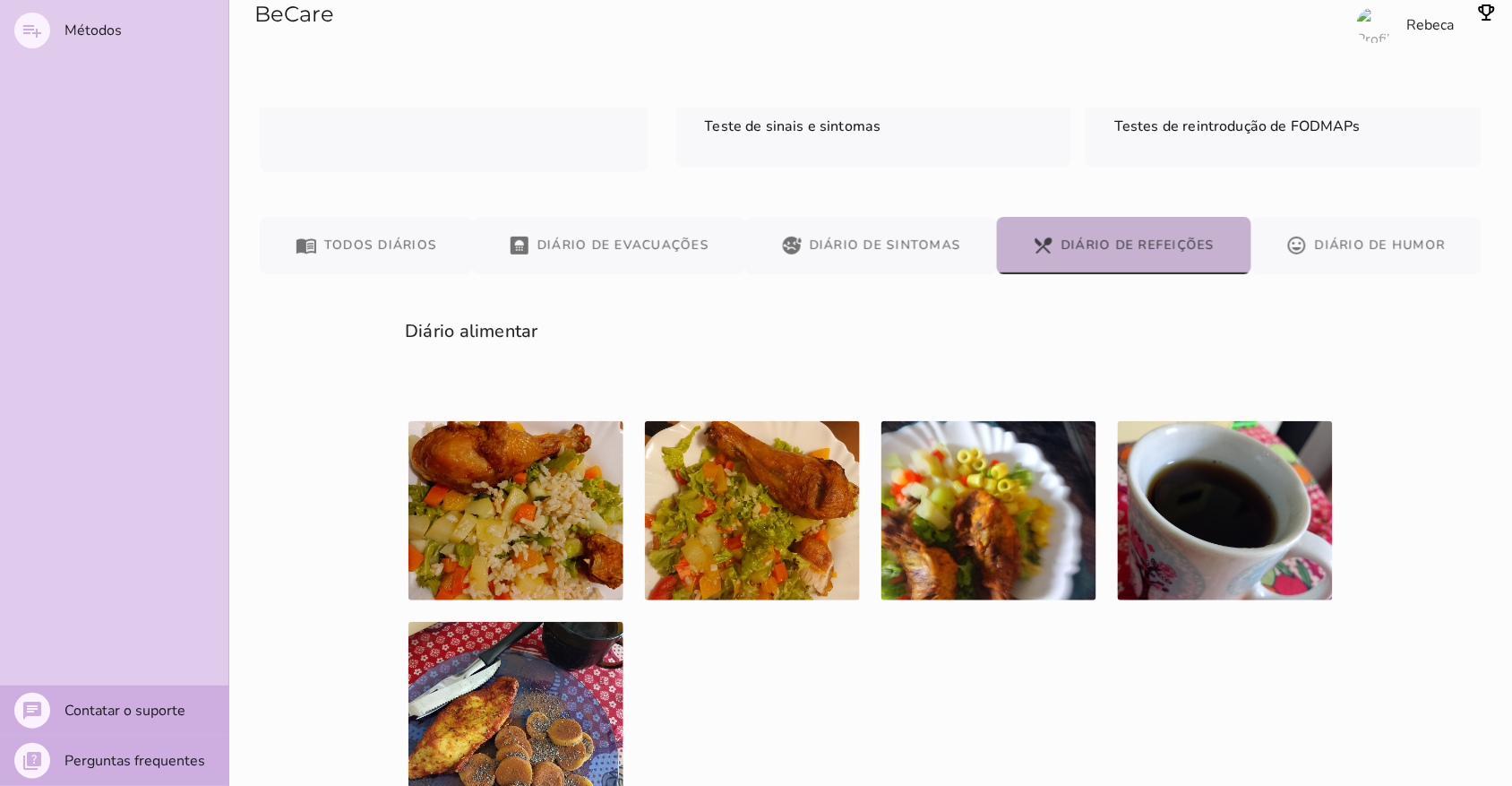 scroll, scrollTop: 0, scrollLeft: 0, axis: both 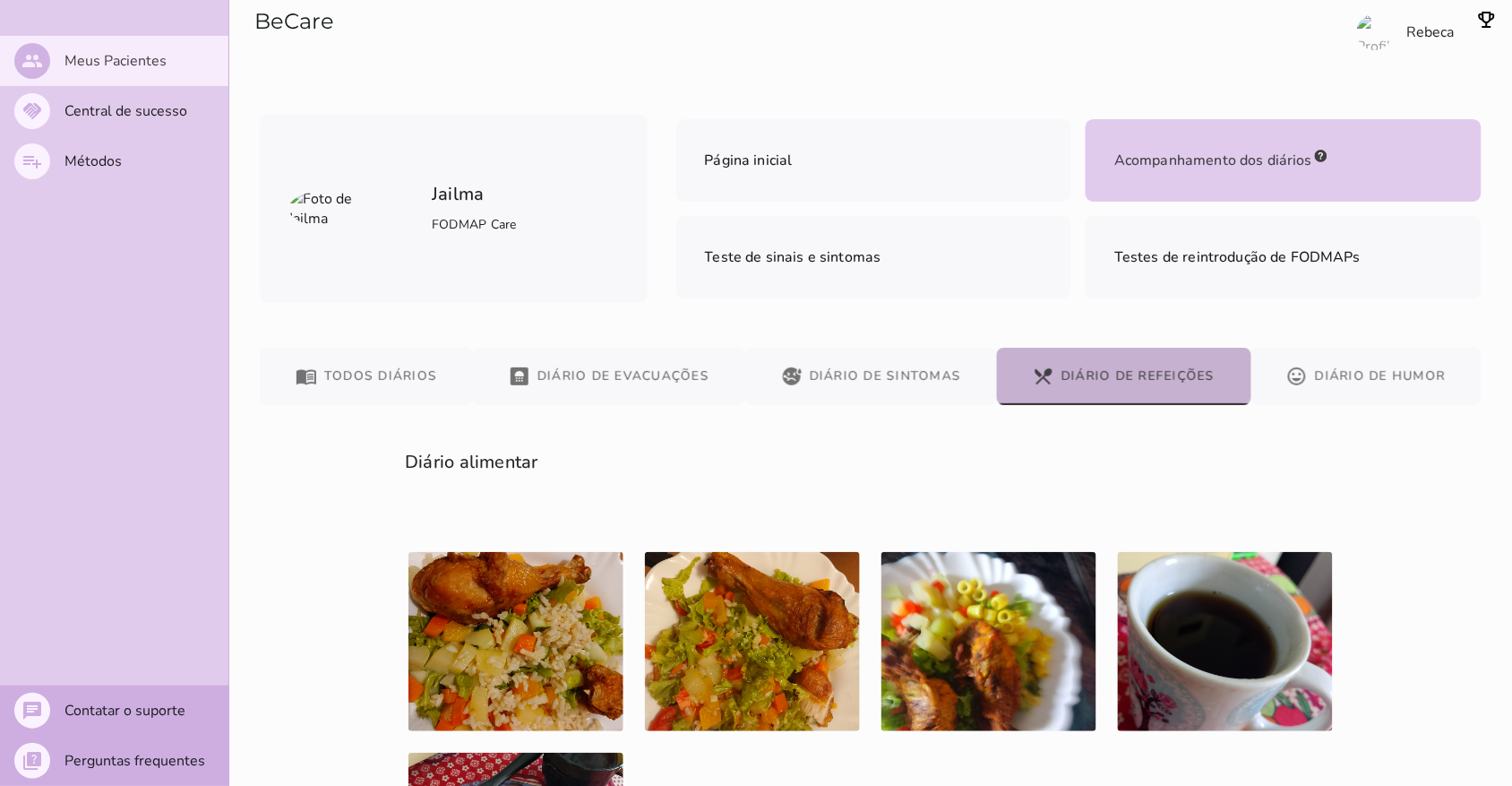 click on "Meus Pacientes" at bounding box center (0, 0) 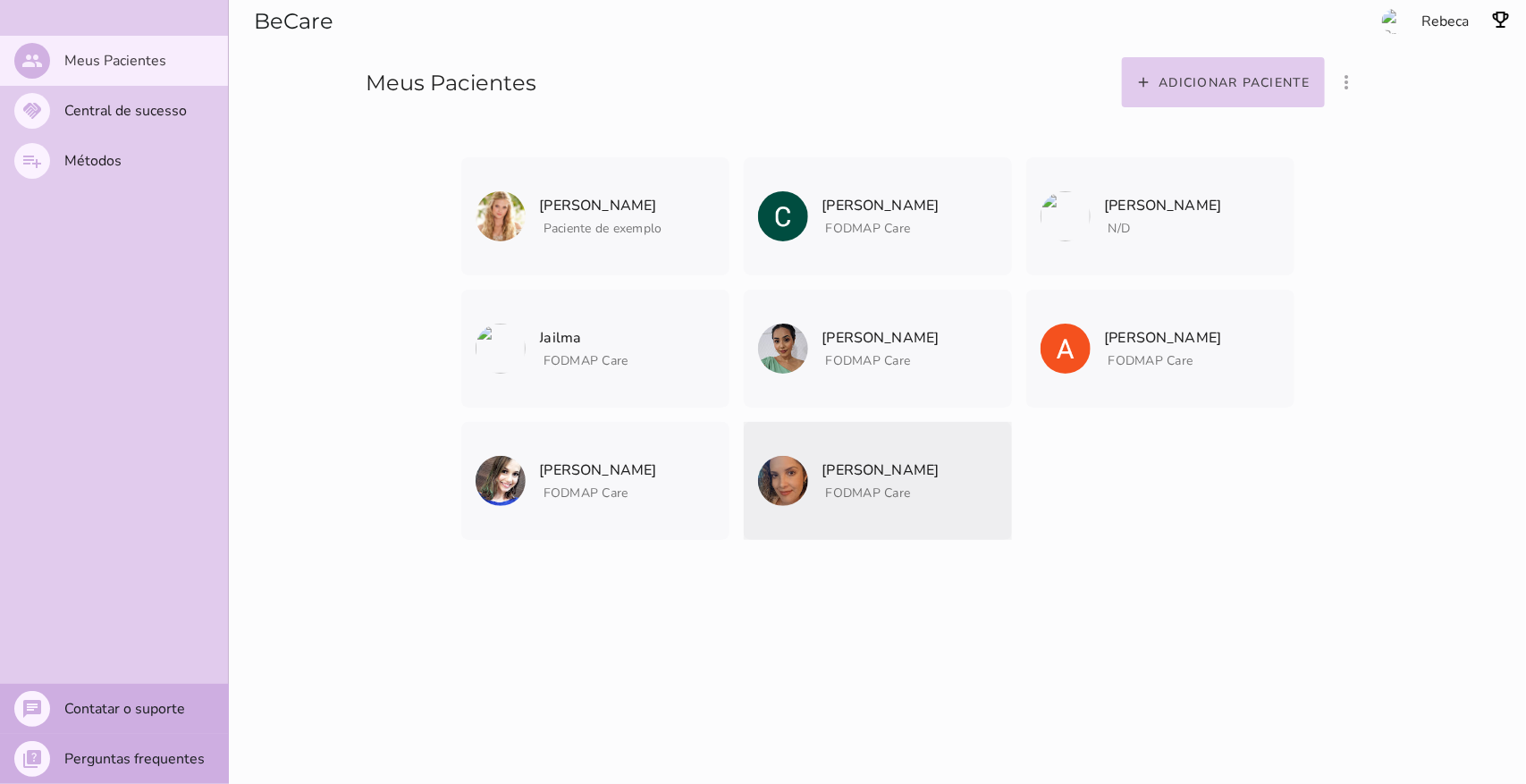 click on "[PERSON_NAME]
FODMAP Care
Arquivar paciente
Quando você finalizar a terapia digital com um paciente, utilize esta
opção para arquivar os dados do seu paciente.
O que muda?
Ao arquivar um paciente ele deixará de aparecer na listagem de
pacientes.
Caso queira visualizar ele novamente você deverá ir na opção 'mostrar
pacientes arquivados e convidados', logo a cima nos três pontinhos
(⋮).
Me ajude a entender como foi a terapia com  [PERSON_NAME]  para
arquivar?
Entender como suas conduta funciona nos ajuda a adaptar o BeCare
para suas necessidades.
[PERSON_NAME]  abandonou a terapia
Laís" 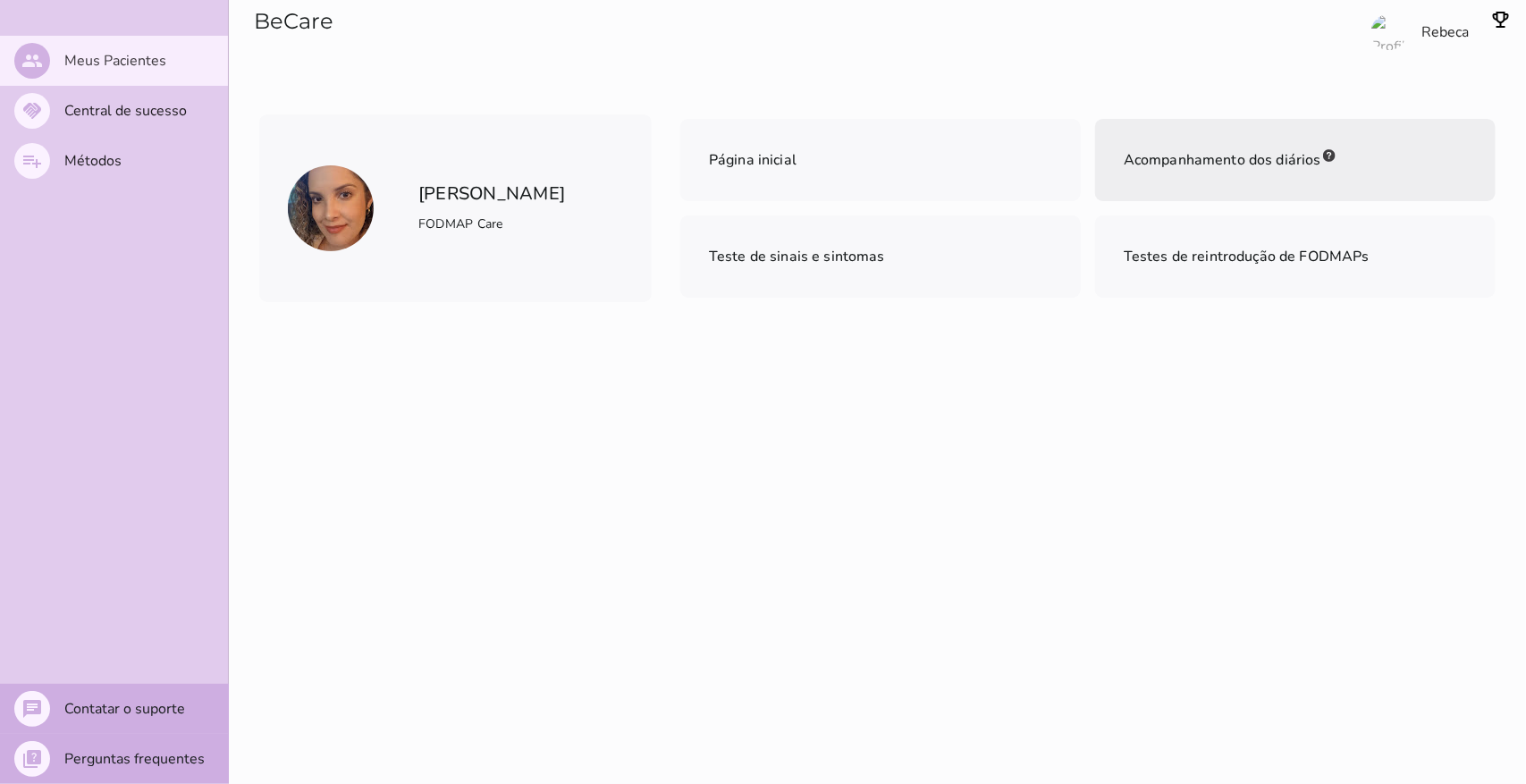 click on "Acompanhamento dos diários" at bounding box center [1295, 160] 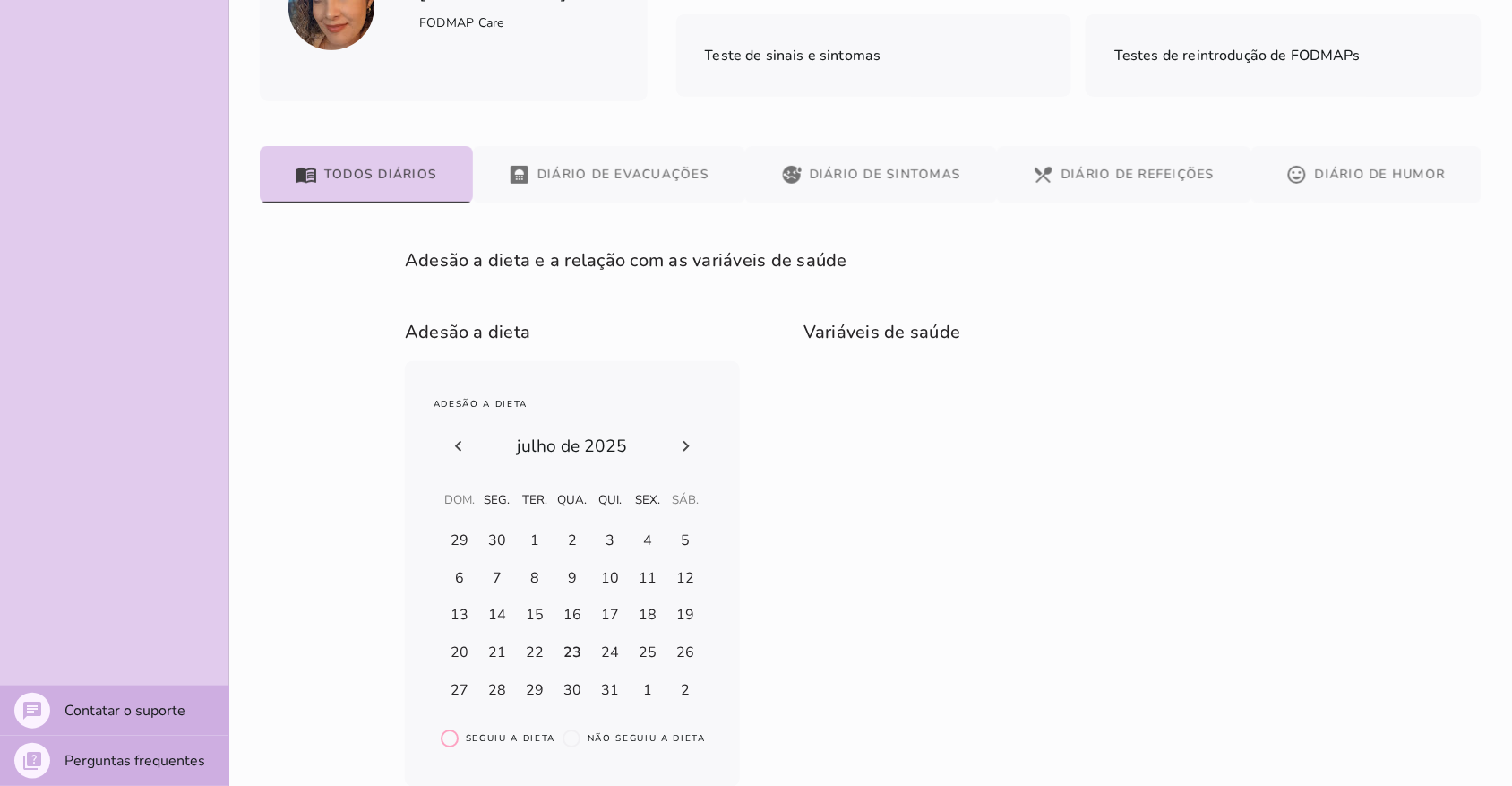scroll, scrollTop: 238, scrollLeft: 0, axis: vertical 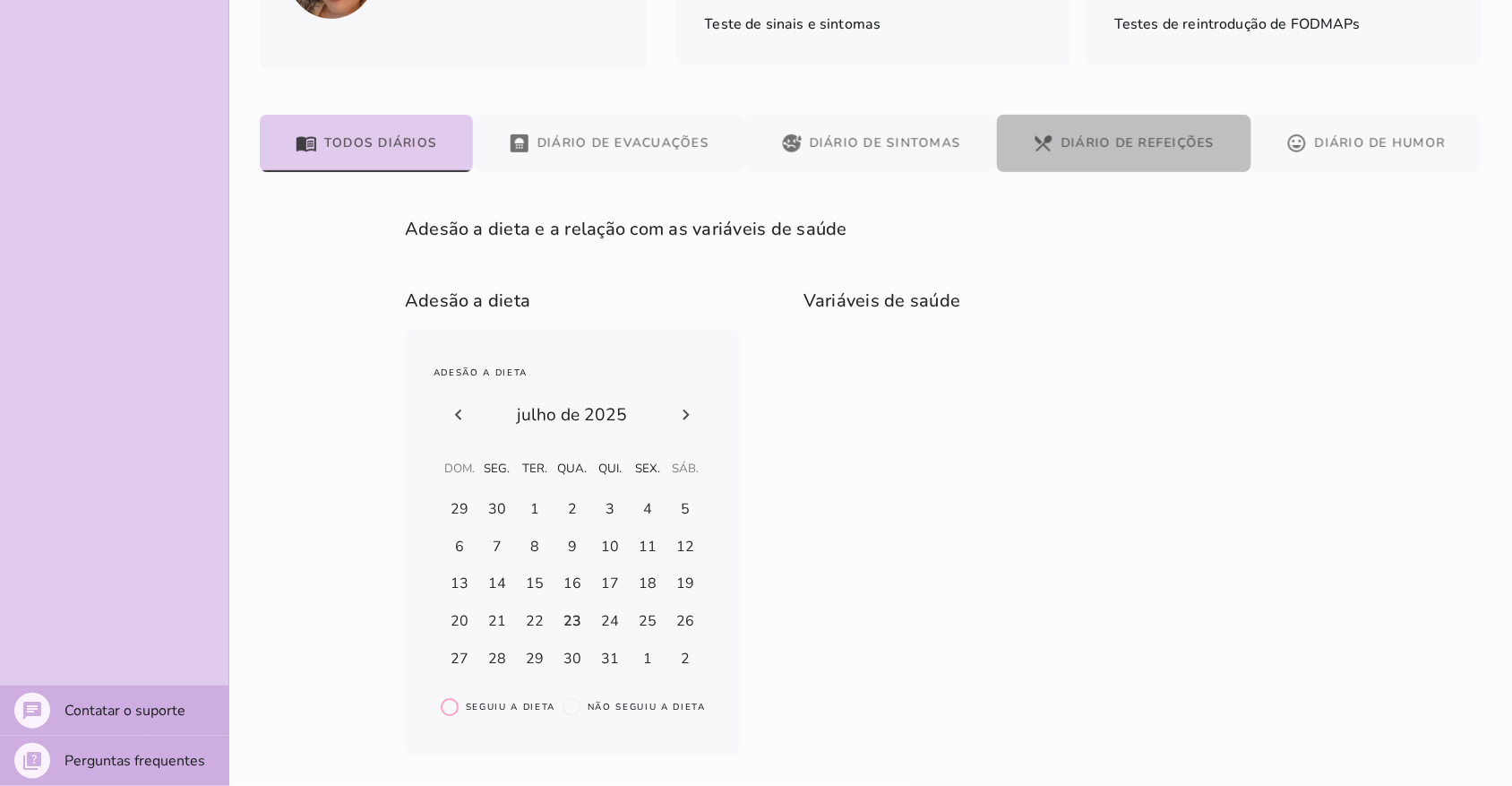 click on "restaurant_menu
Diário de Refeições" at bounding box center (1124, 143) 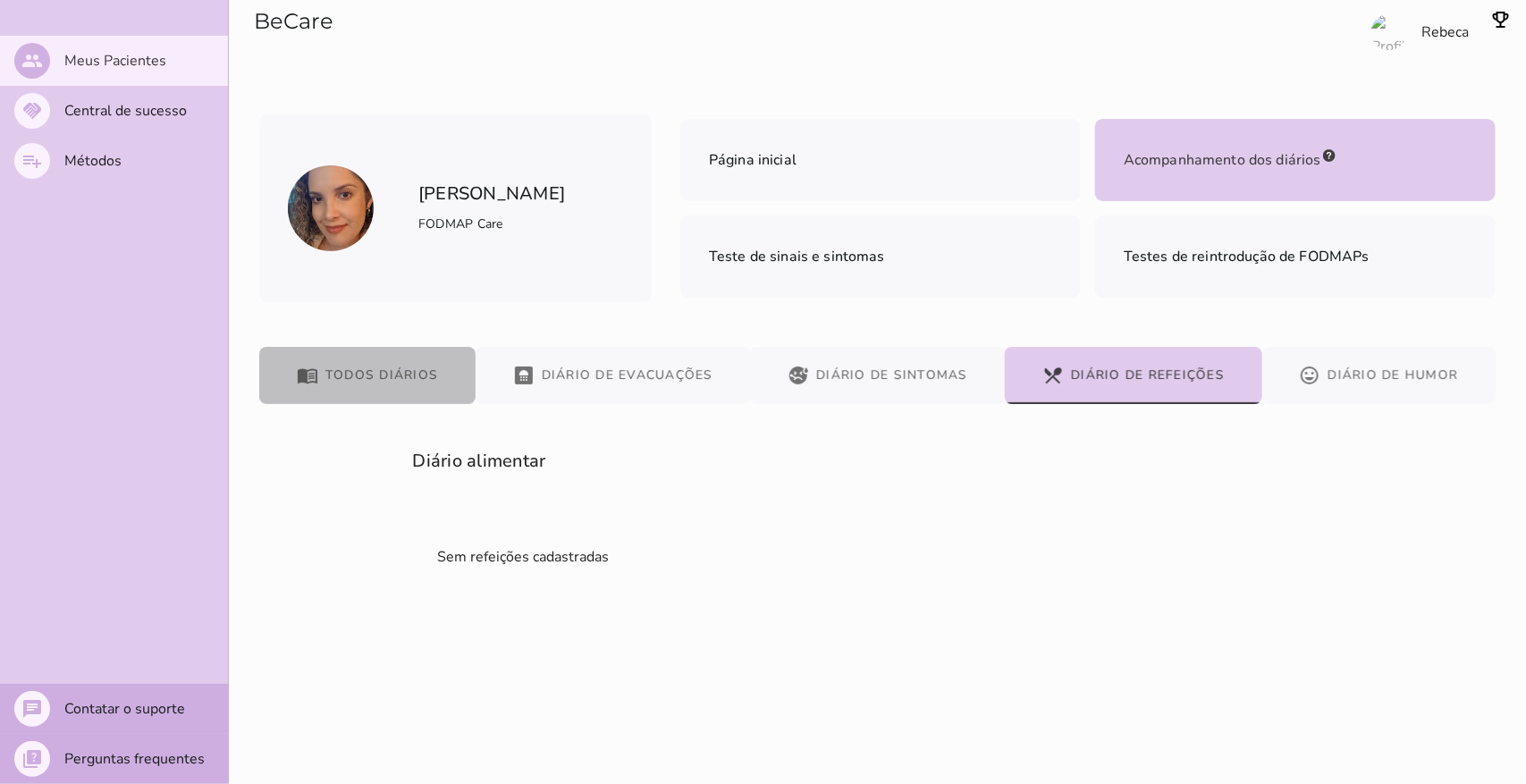 click on "menu_book
Todos diários" at bounding box center [367, 375] 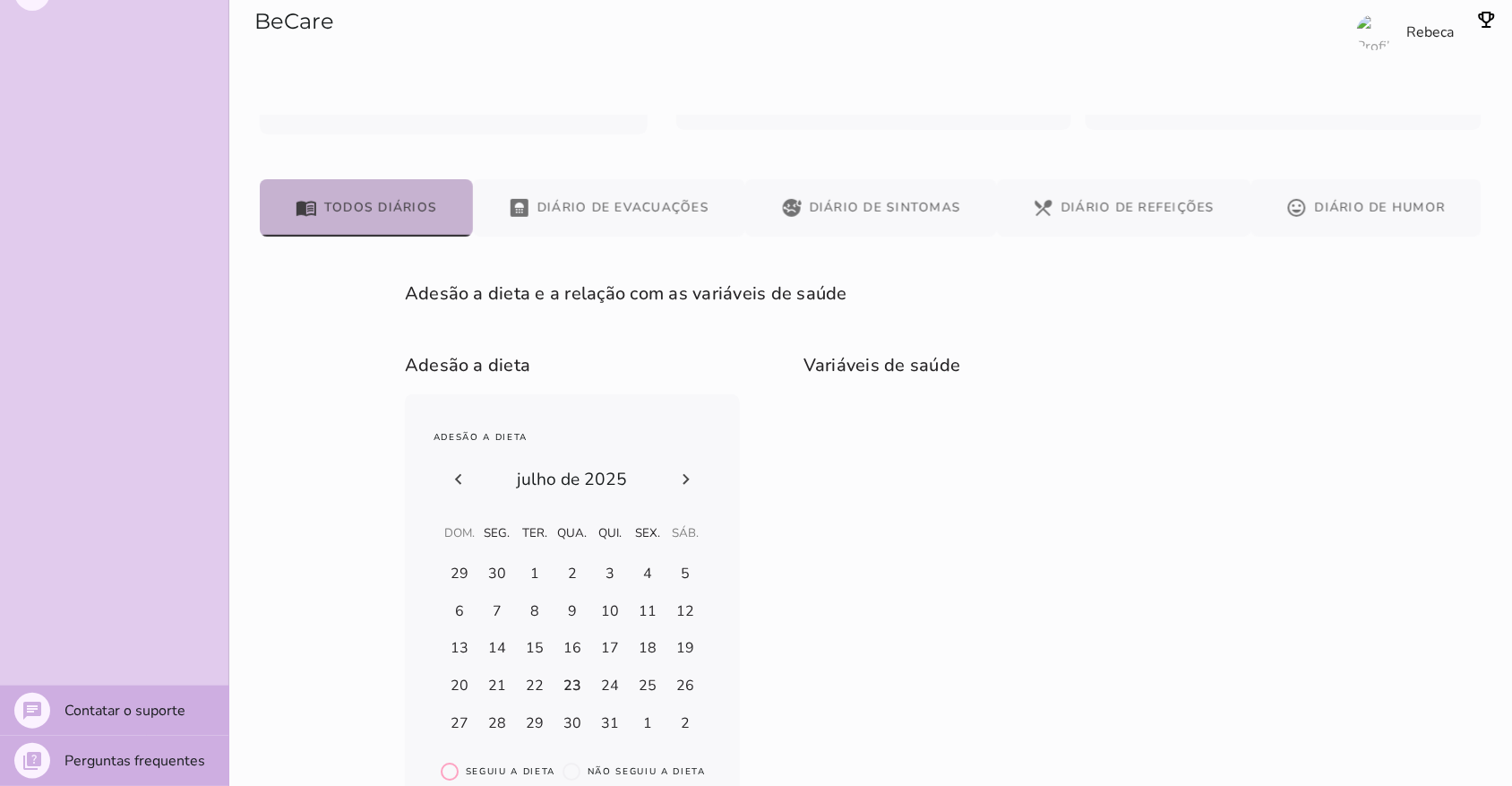 scroll, scrollTop: 0, scrollLeft: 0, axis: both 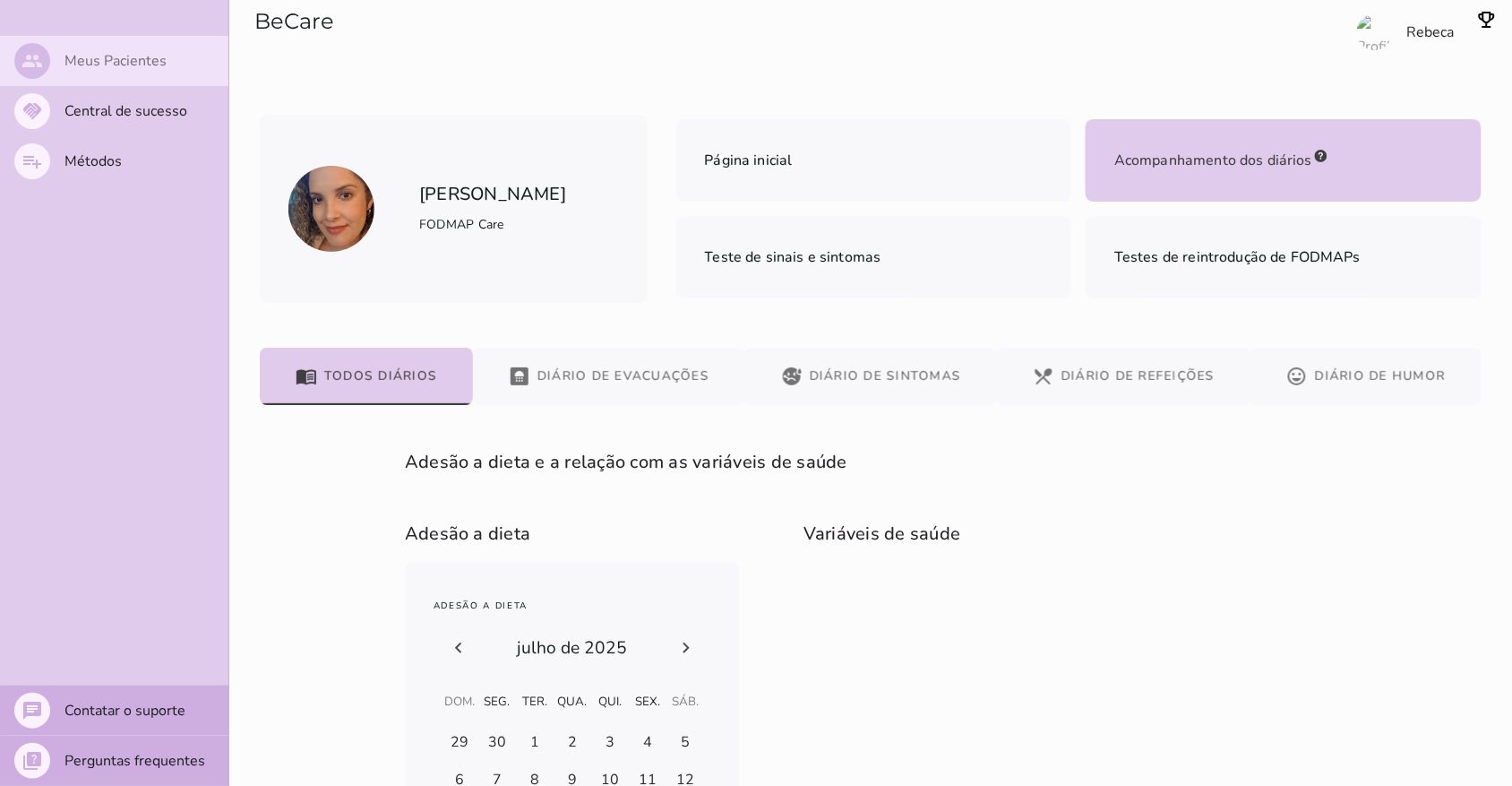 click on "Meus Pacientes" at bounding box center [0, 0] 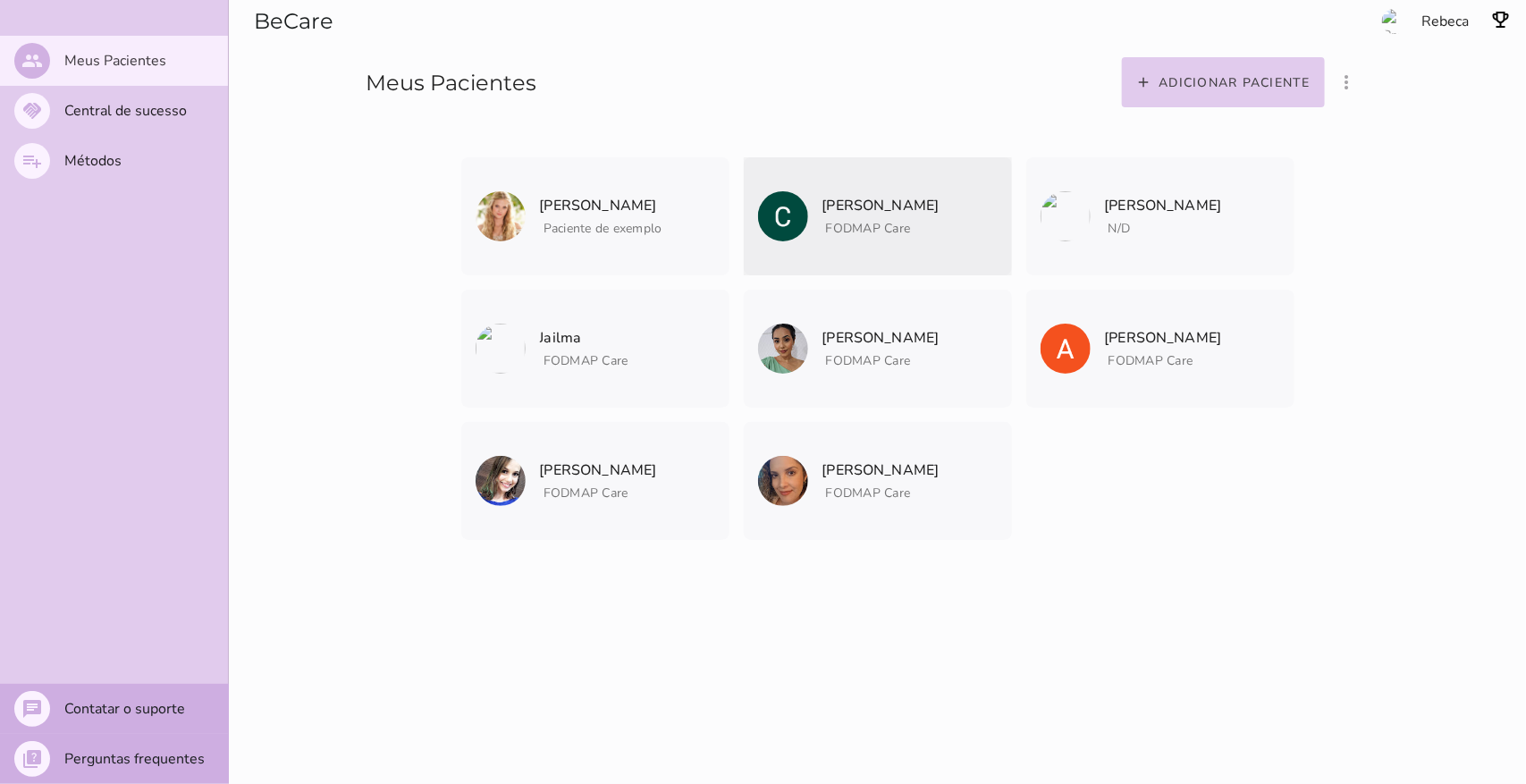 click on "[PERSON_NAME]
FODMAP Care
Arquivar paciente
Quando você finalizar a terapia digital com um paciente, utilize esta
opção para arquivar os dados do seu paciente.
O que muda?
Ao arquivar um paciente ele deixará de aparecer na listagem de
pacientes.
Caso queira visualizar ele novamente você deverá ir na opção 'mostrar
pacientes arquivados e convidados', logo a cima nos três pontinhos
(⋮).
Me ajude a entender como foi a terapia com  Clesia  para
arquivar?
Entender como suas conduta funciona nos ajuda a adaptar o BeCare
para suas necessidades.
[PERSON_NAME]  abandonou a terapia
Clesia" 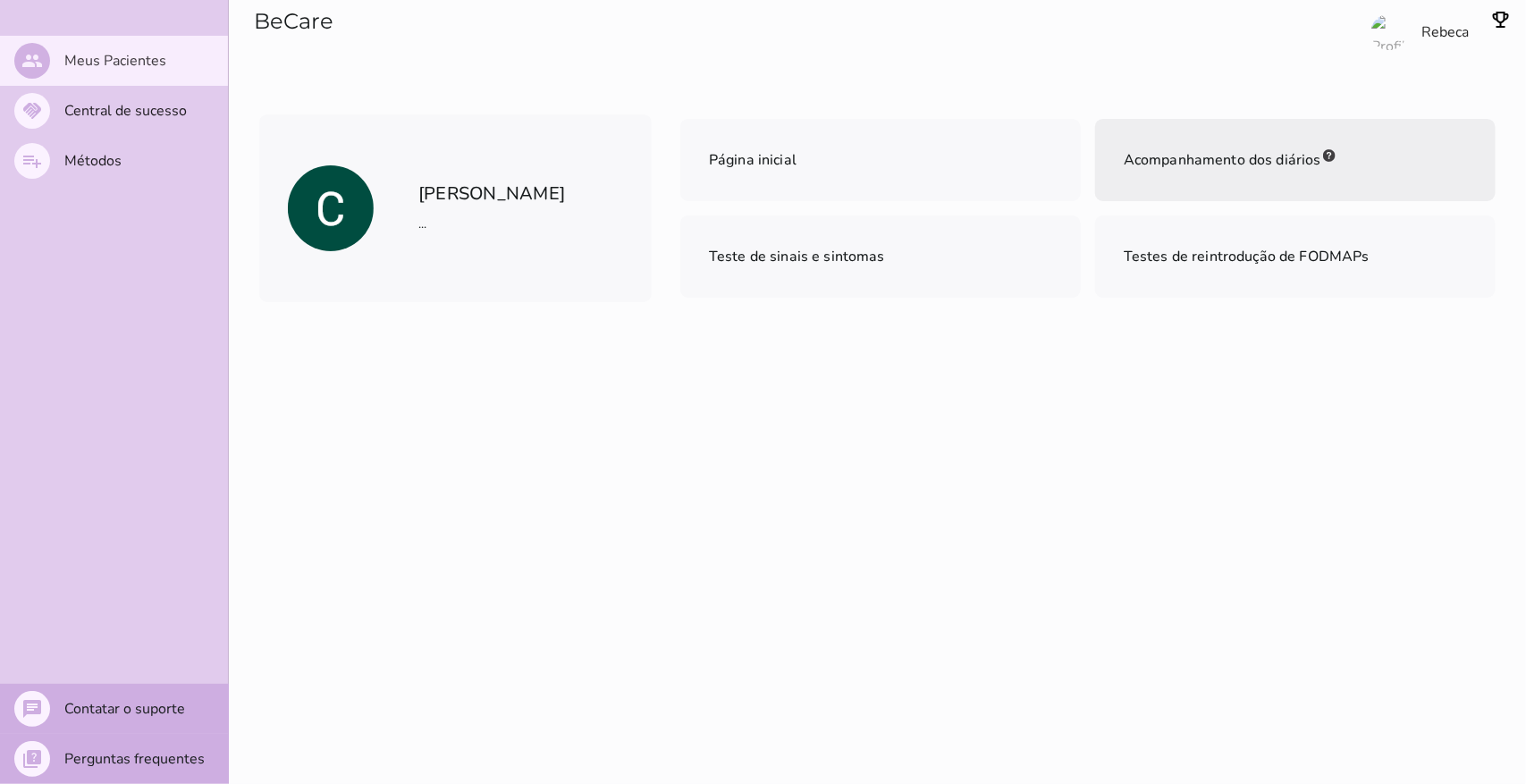 click on "Acompanhamento dos diários" at bounding box center [1222, 160] 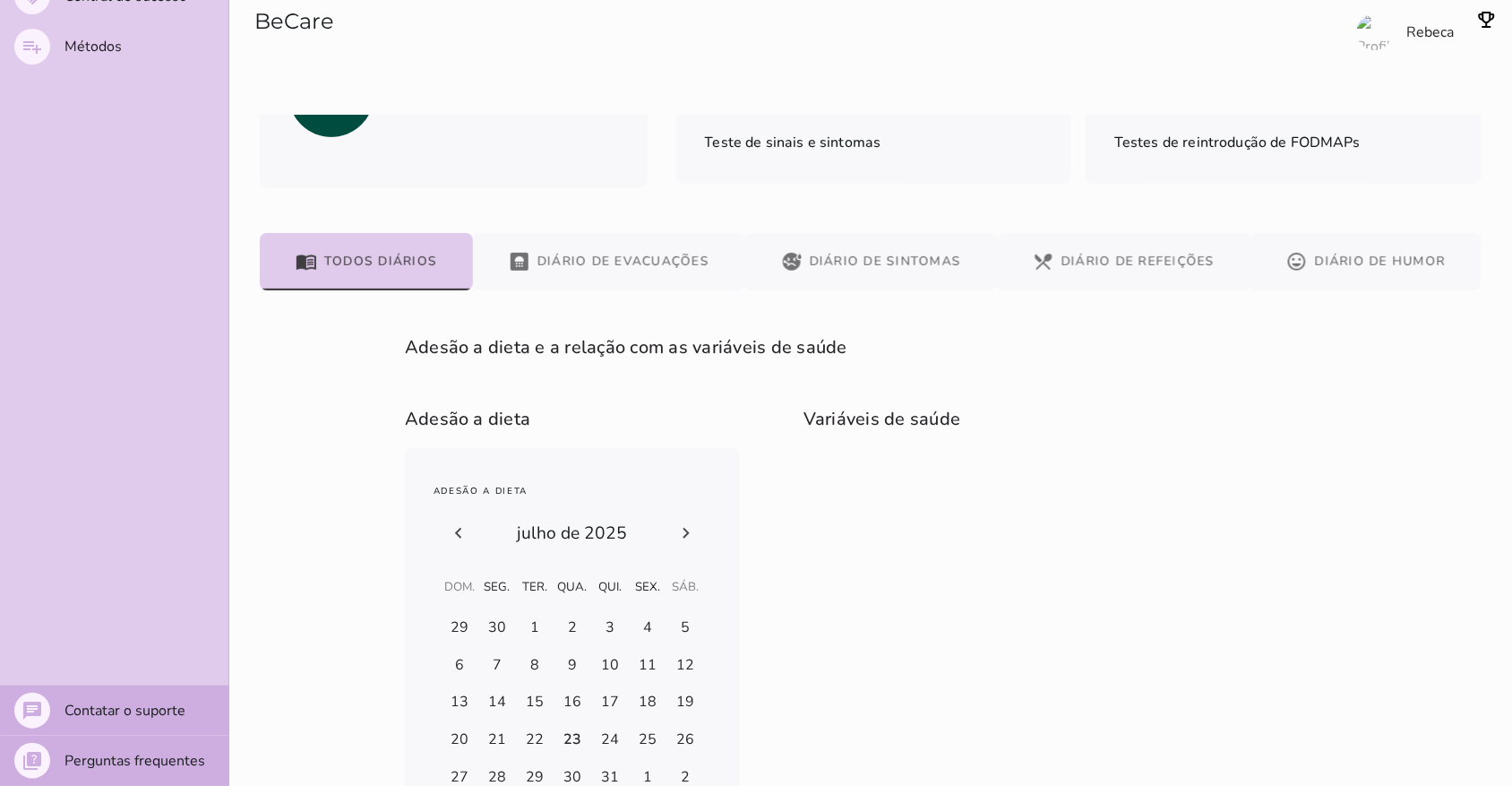 scroll, scrollTop: 0, scrollLeft: 0, axis: both 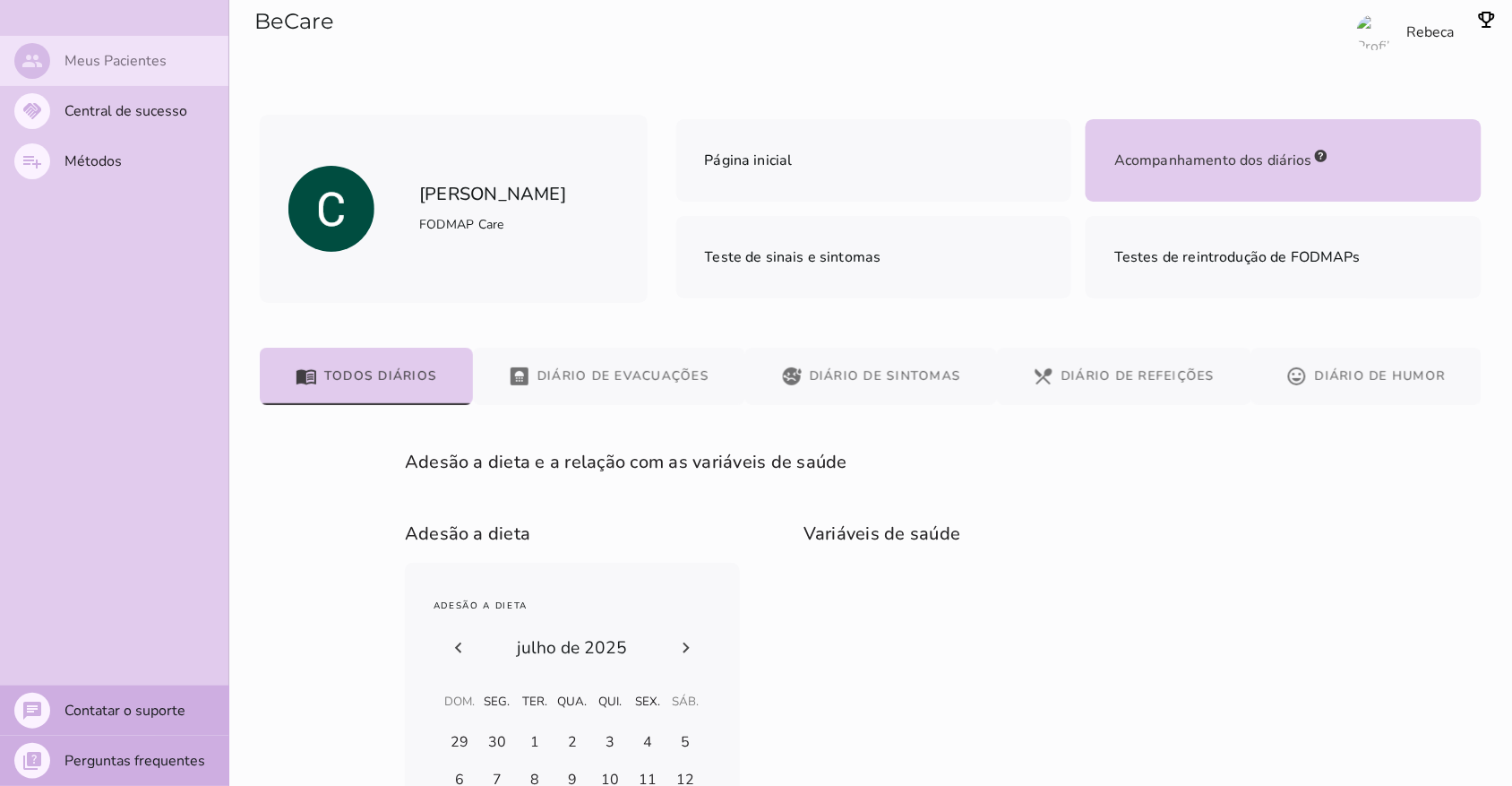 click on "Meus Pacientes" at bounding box center [0, 0] 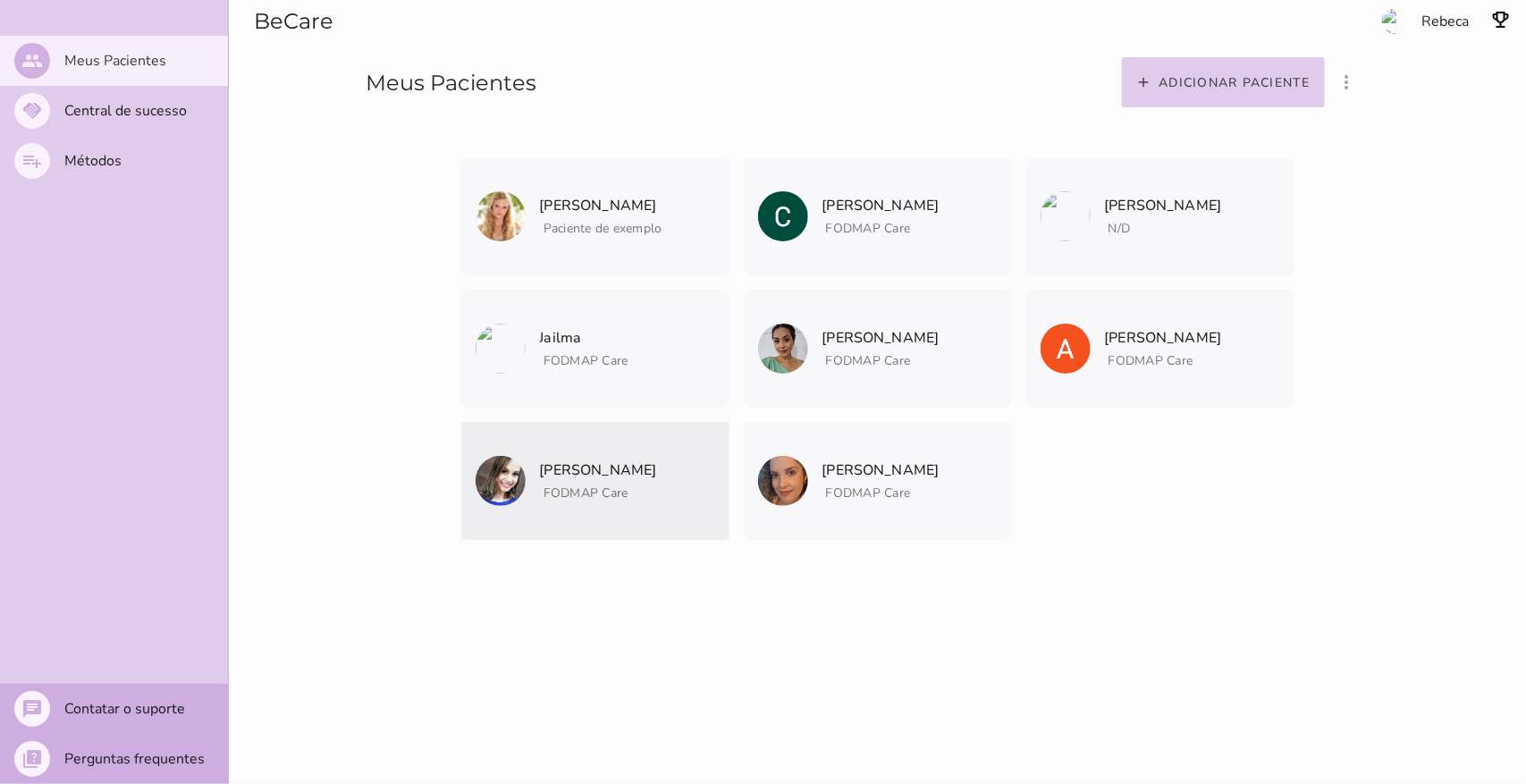 click on "FODMAP Care" 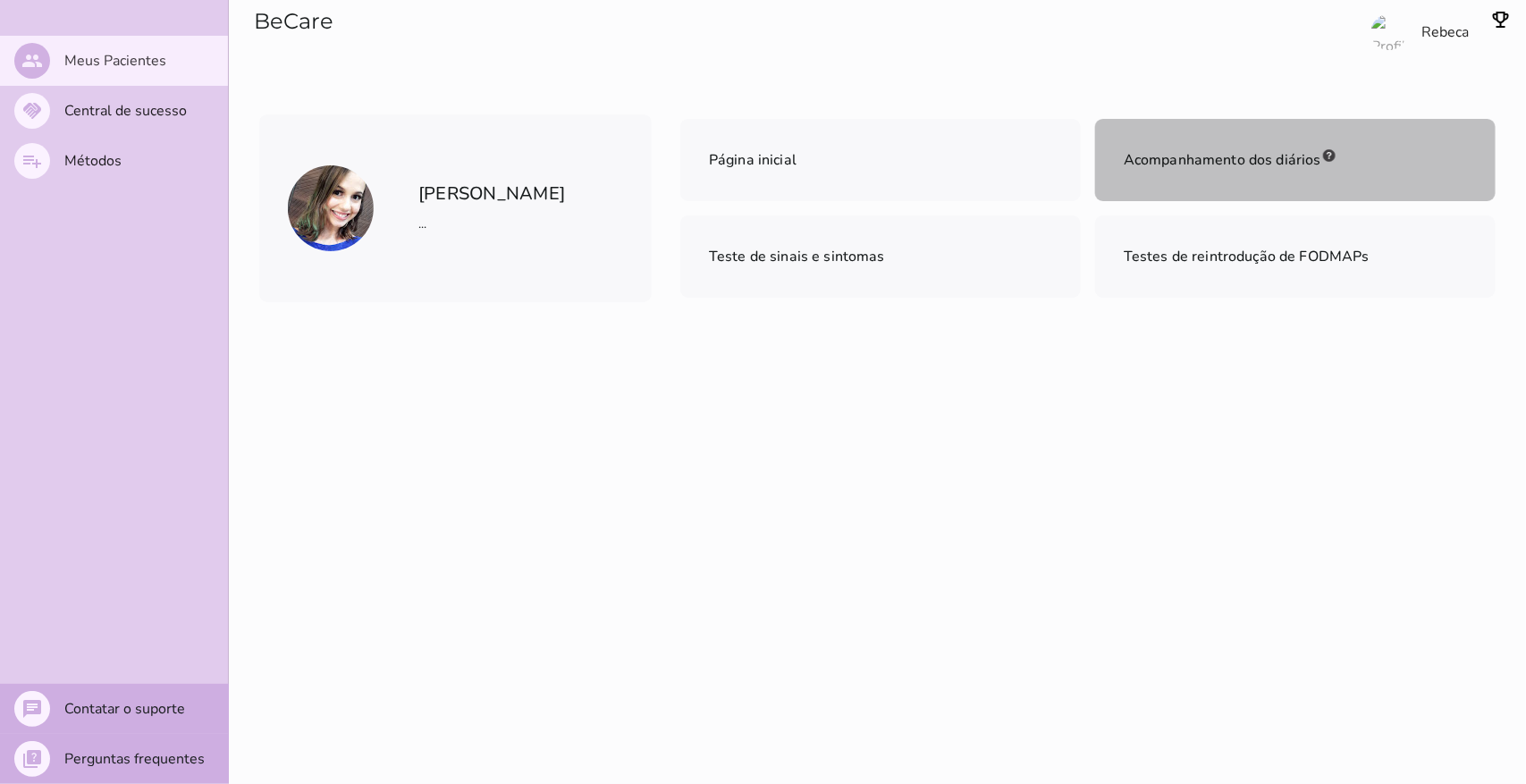 click on "Acompanhamento dos diários" at bounding box center [1295, 160] 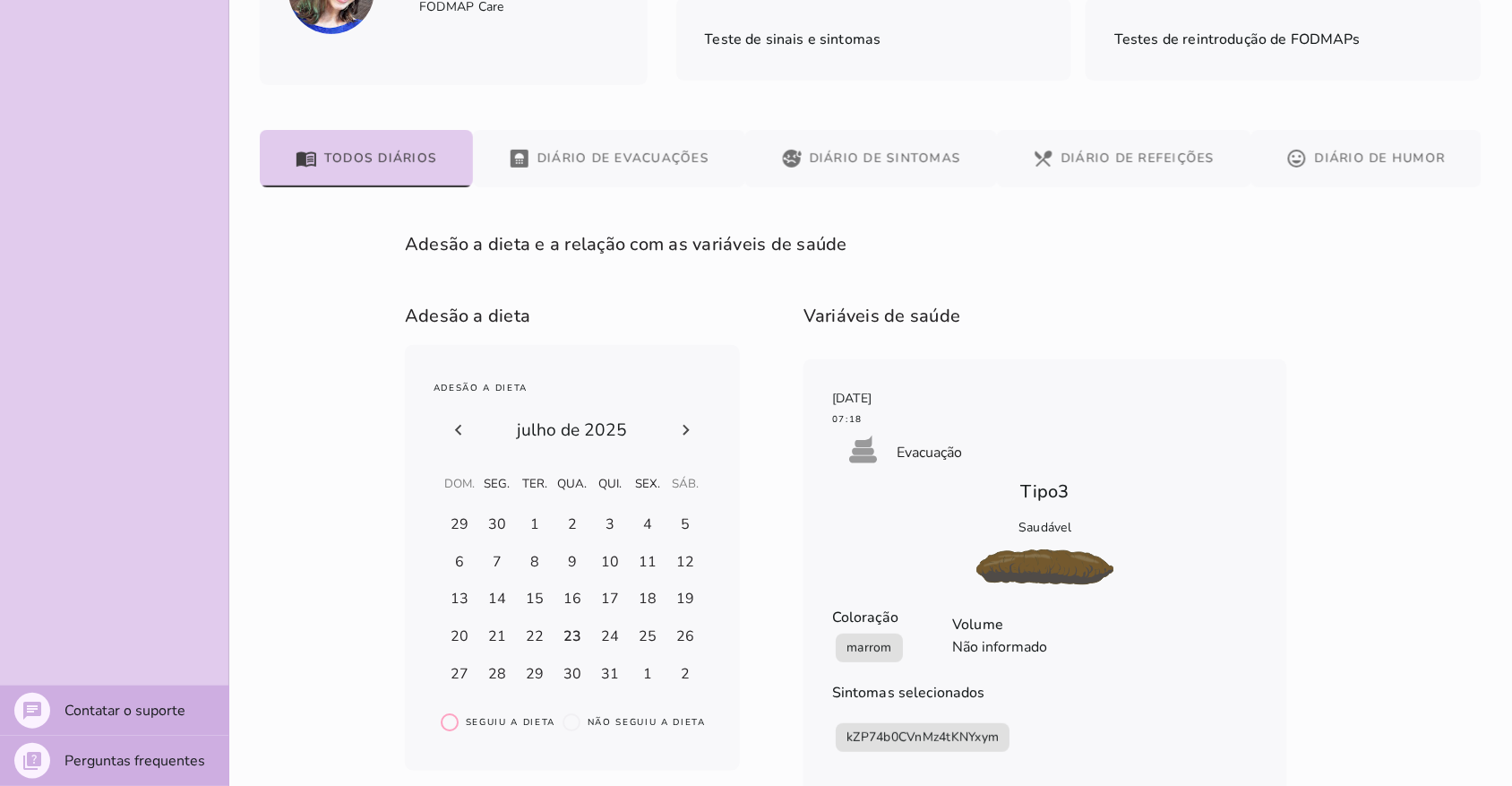 scroll, scrollTop: 408, scrollLeft: 0, axis: vertical 